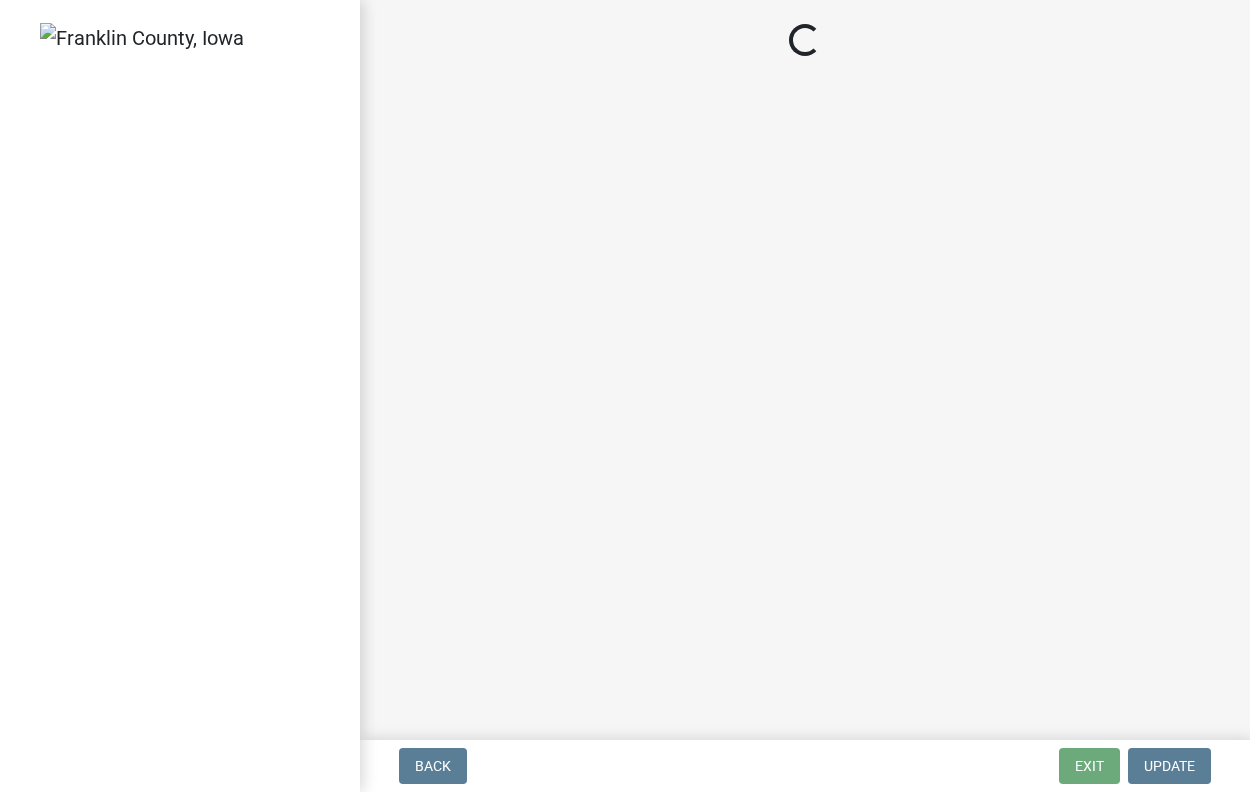 scroll, scrollTop: 0, scrollLeft: 0, axis: both 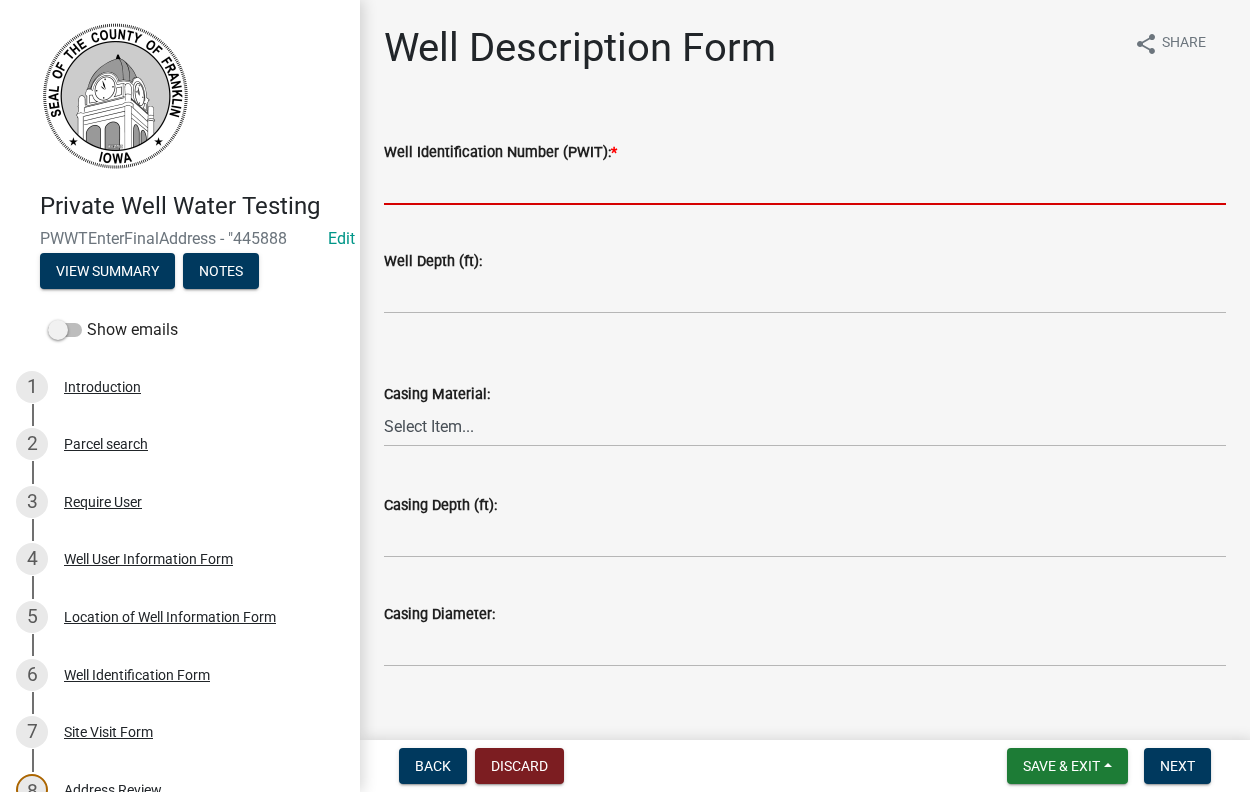click on "Well Identification Number (PWIT):  *" at bounding box center (805, 184) 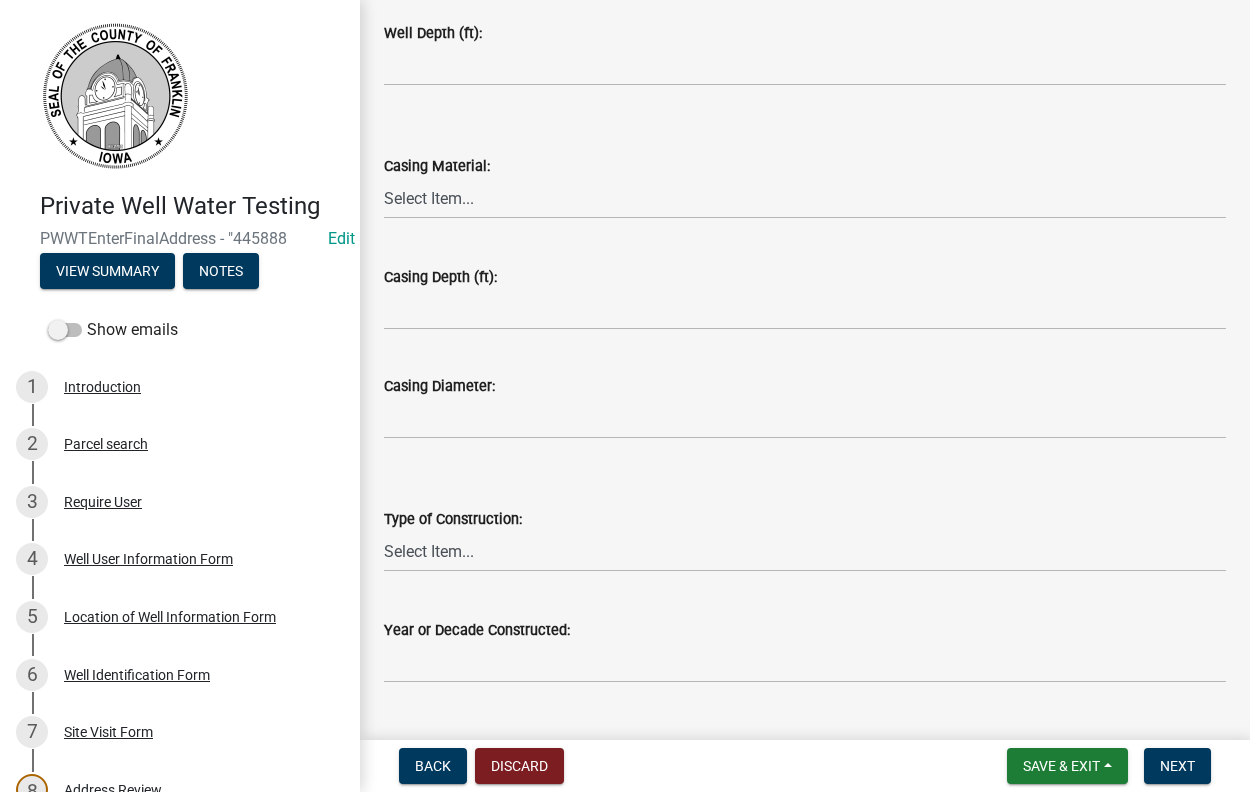 scroll, scrollTop: 382, scrollLeft: 0, axis: vertical 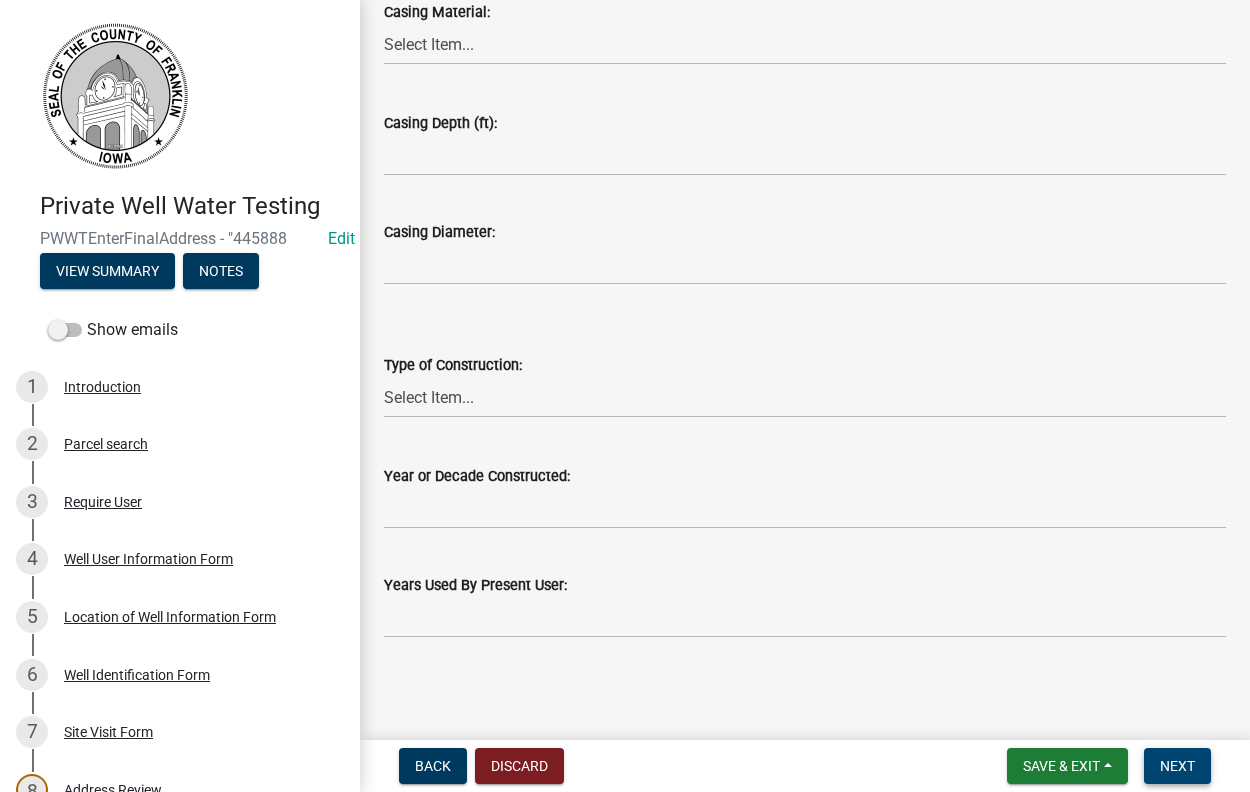 type on "2026766" 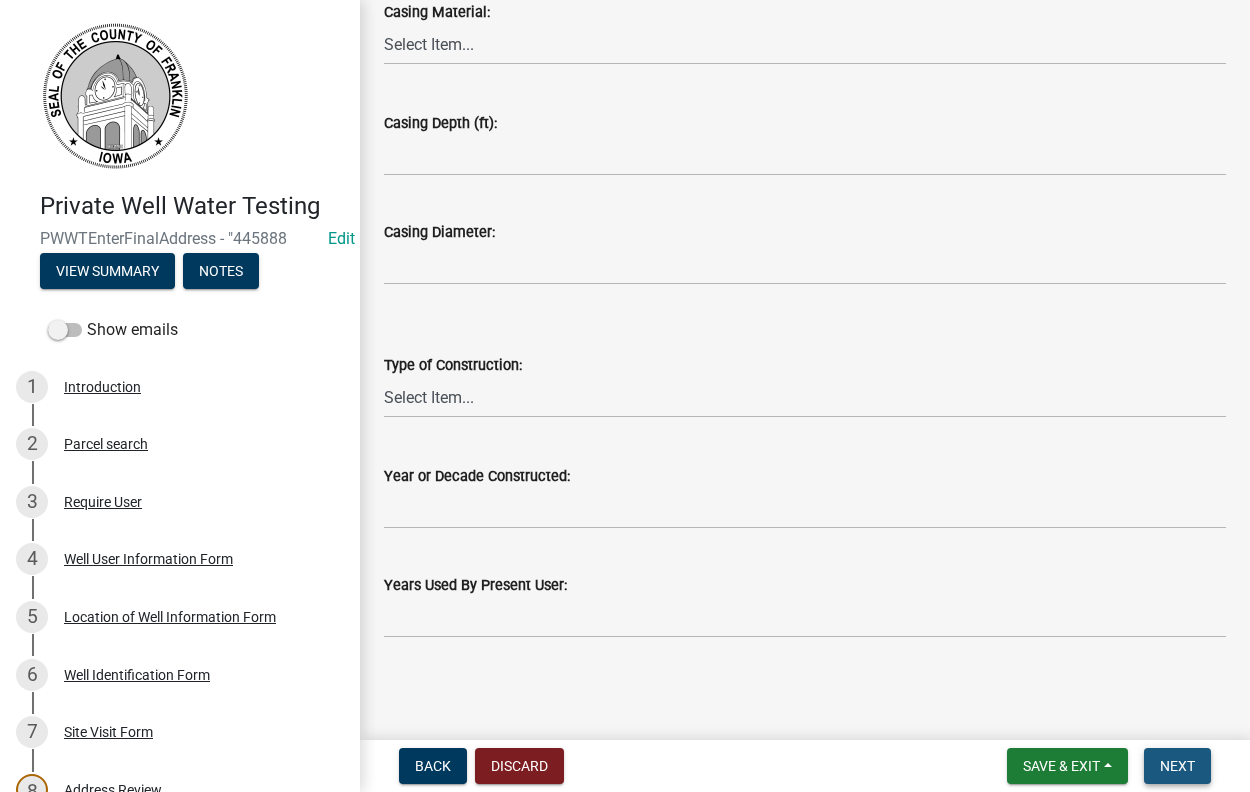 click on "Next" at bounding box center [1177, 766] 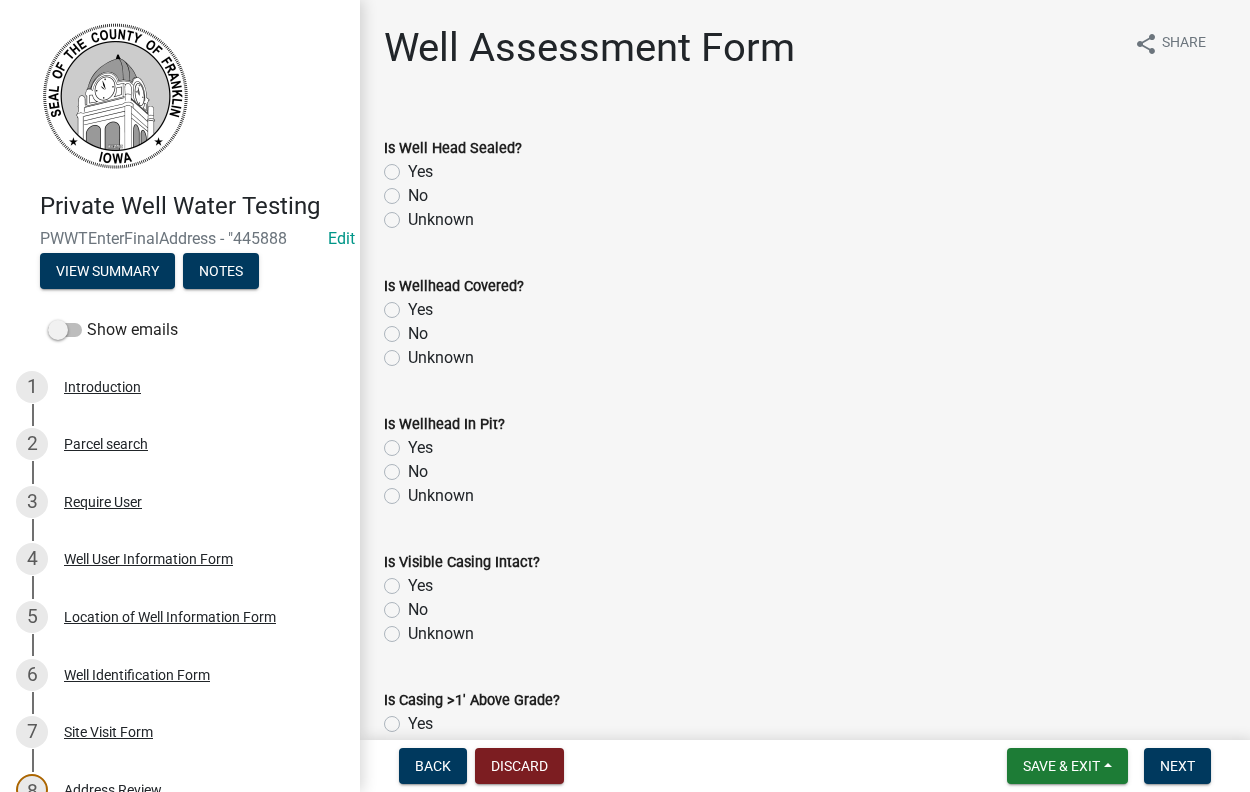 click on "Yes" 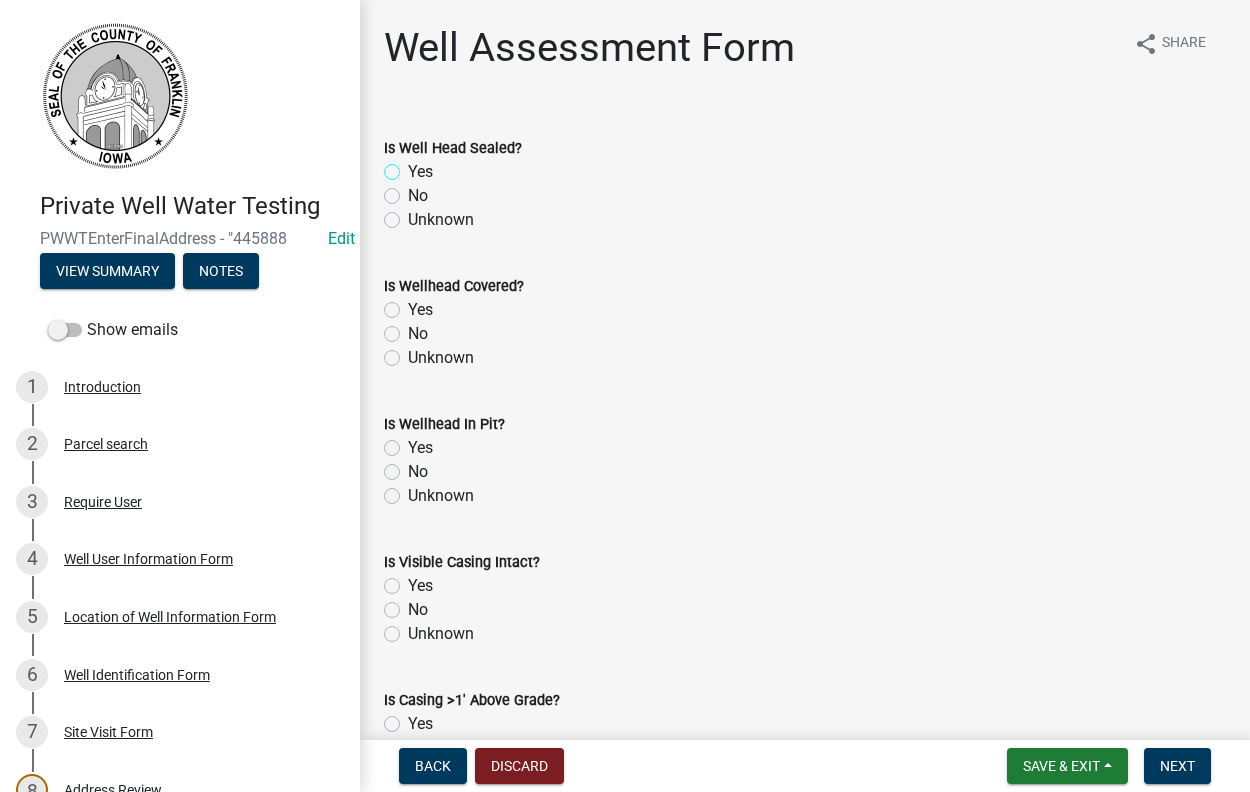 click on "Yes" at bounding box center [414, 166] 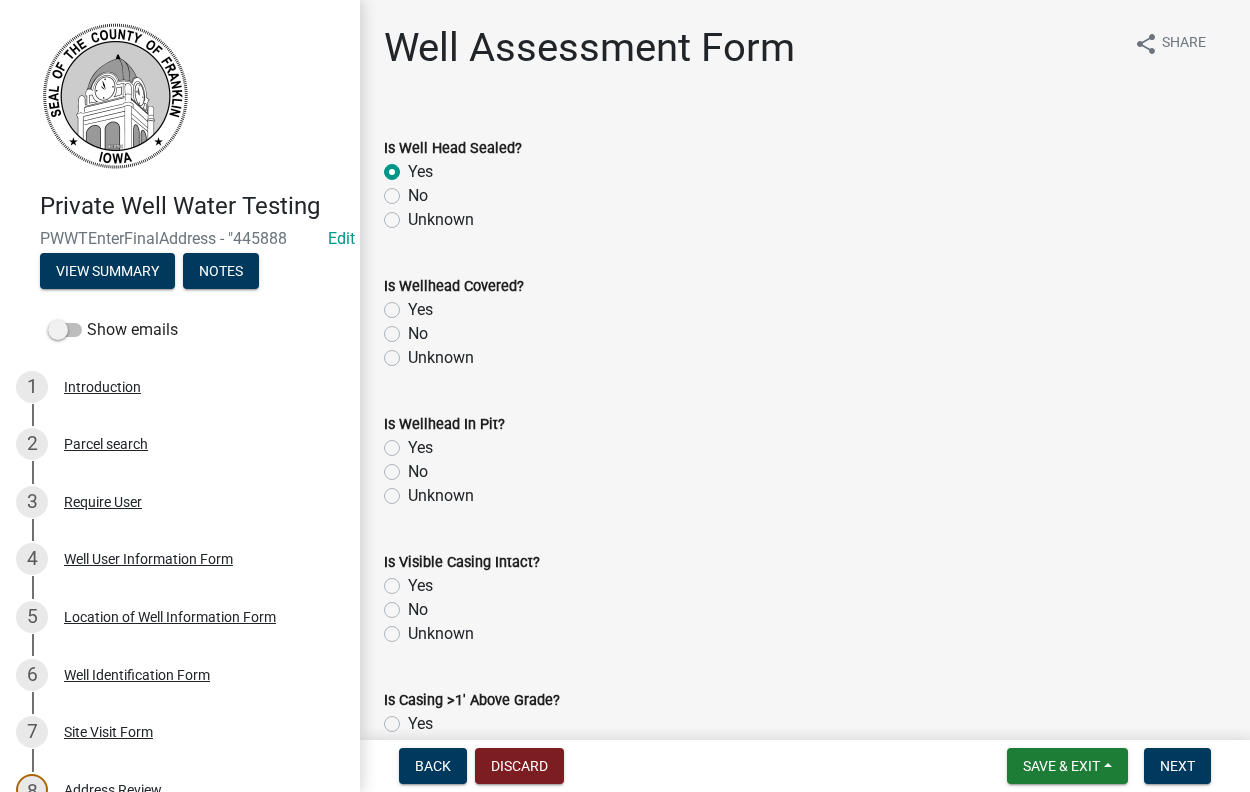 radio on "true" 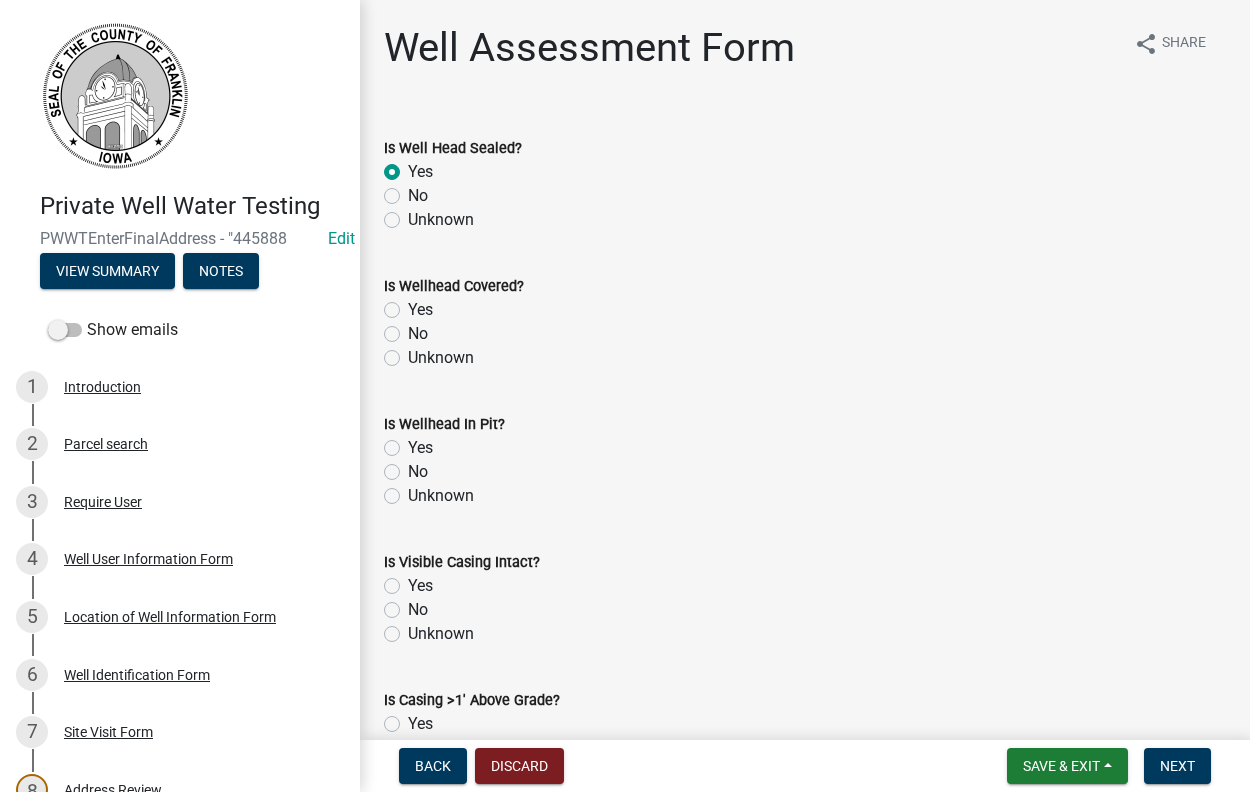 click on "Yes" 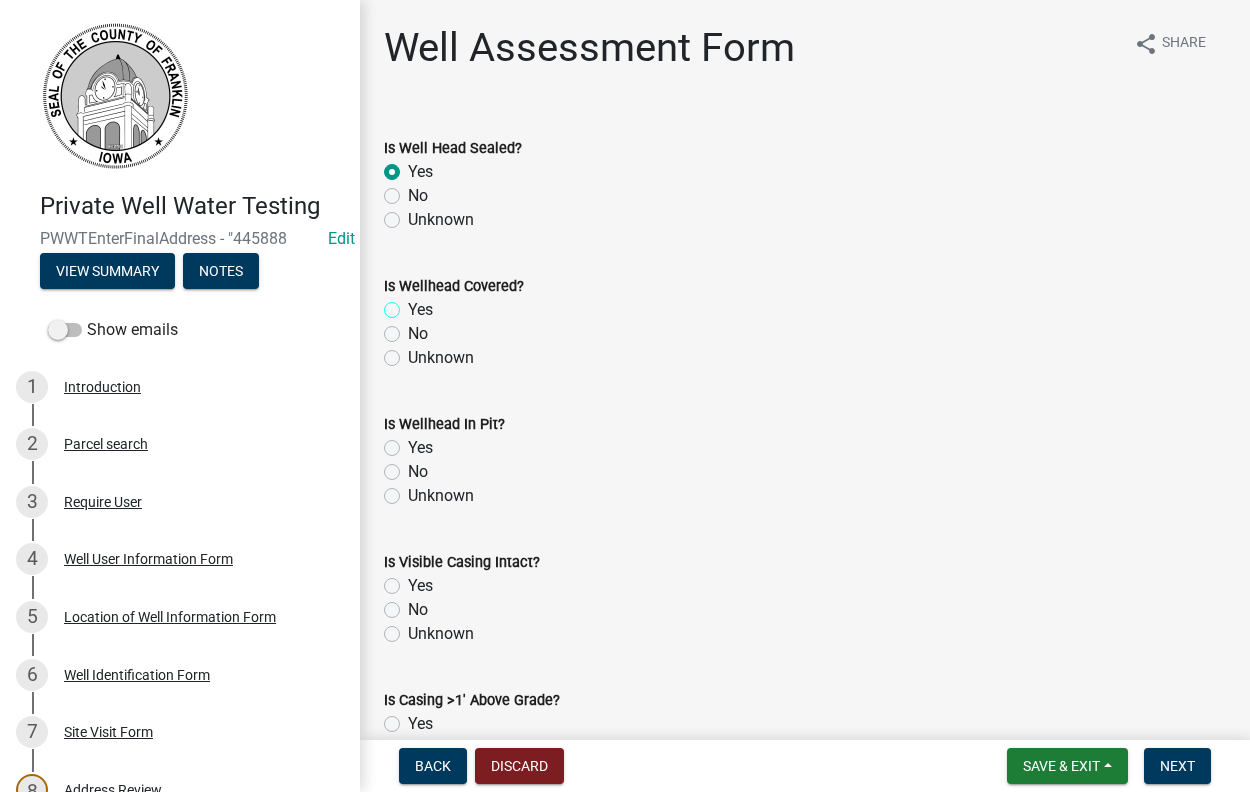 click on "Yes" at bounding box center [414, 304] 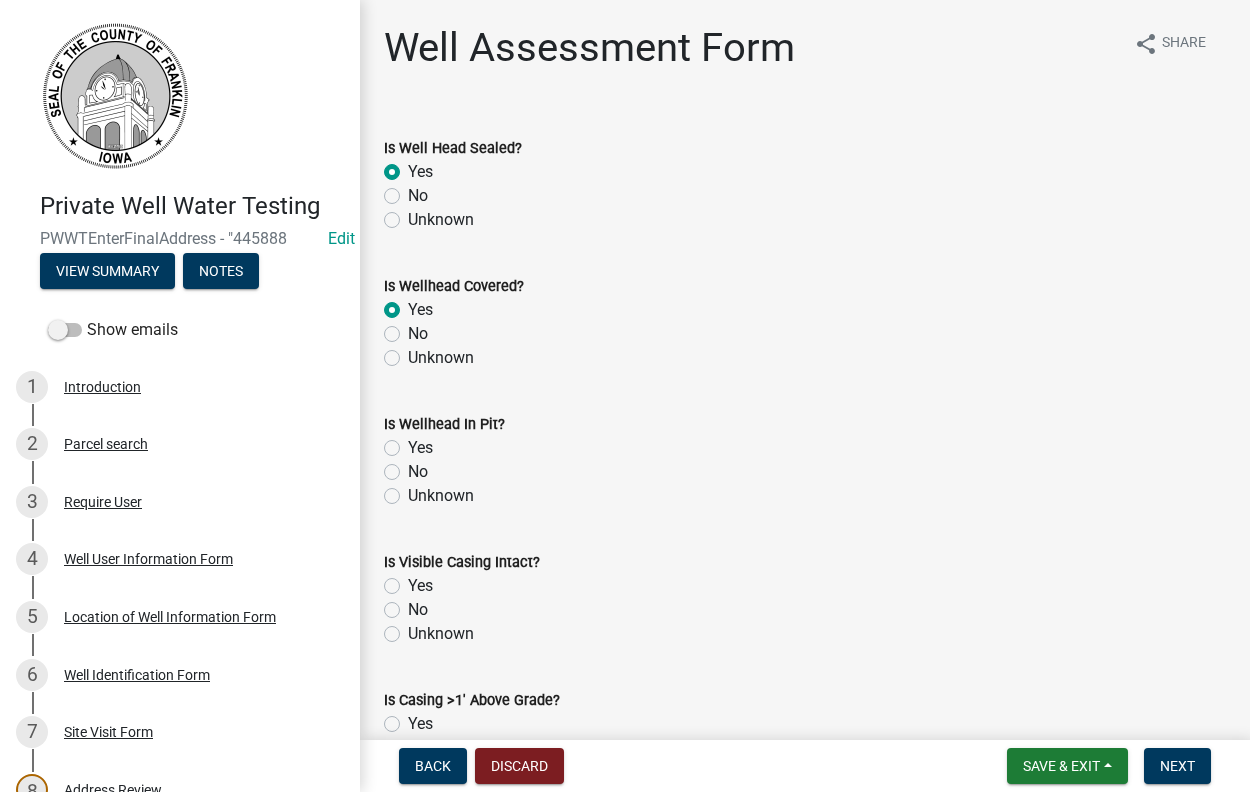 radio on "true" 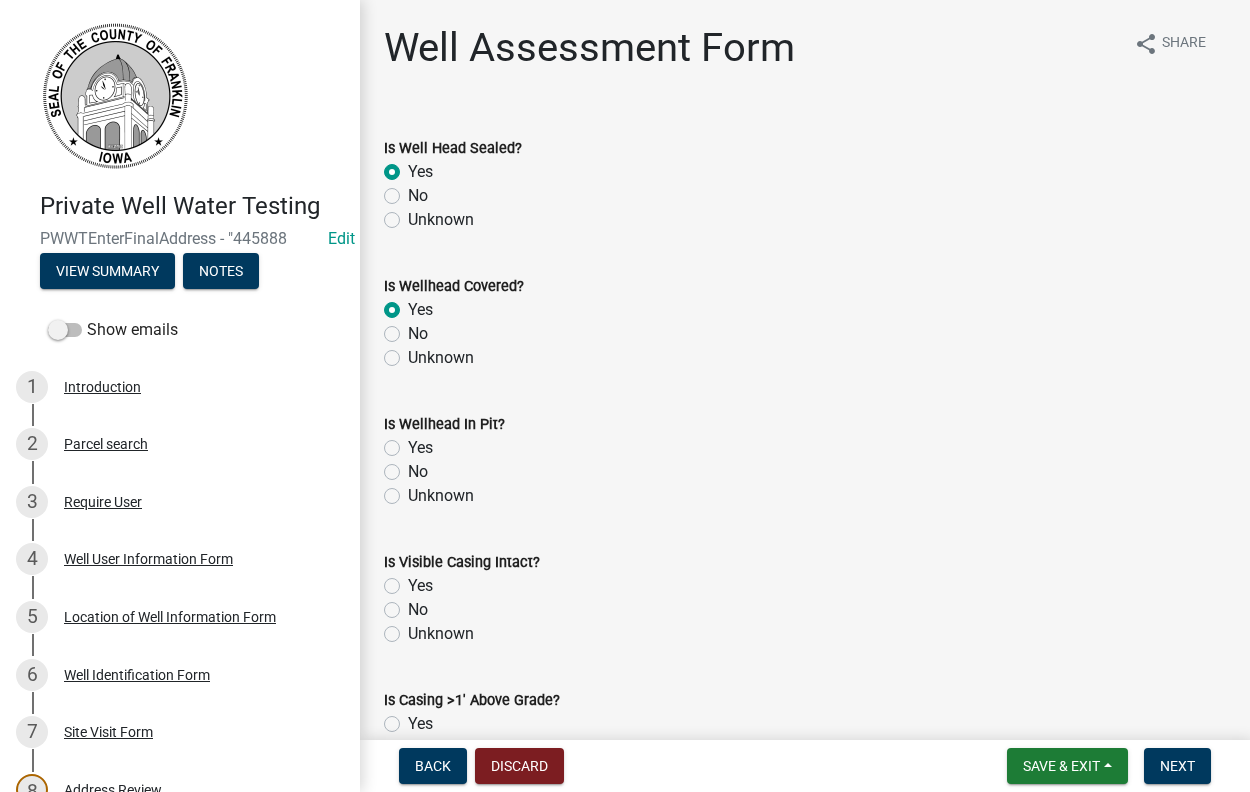 click on "No" 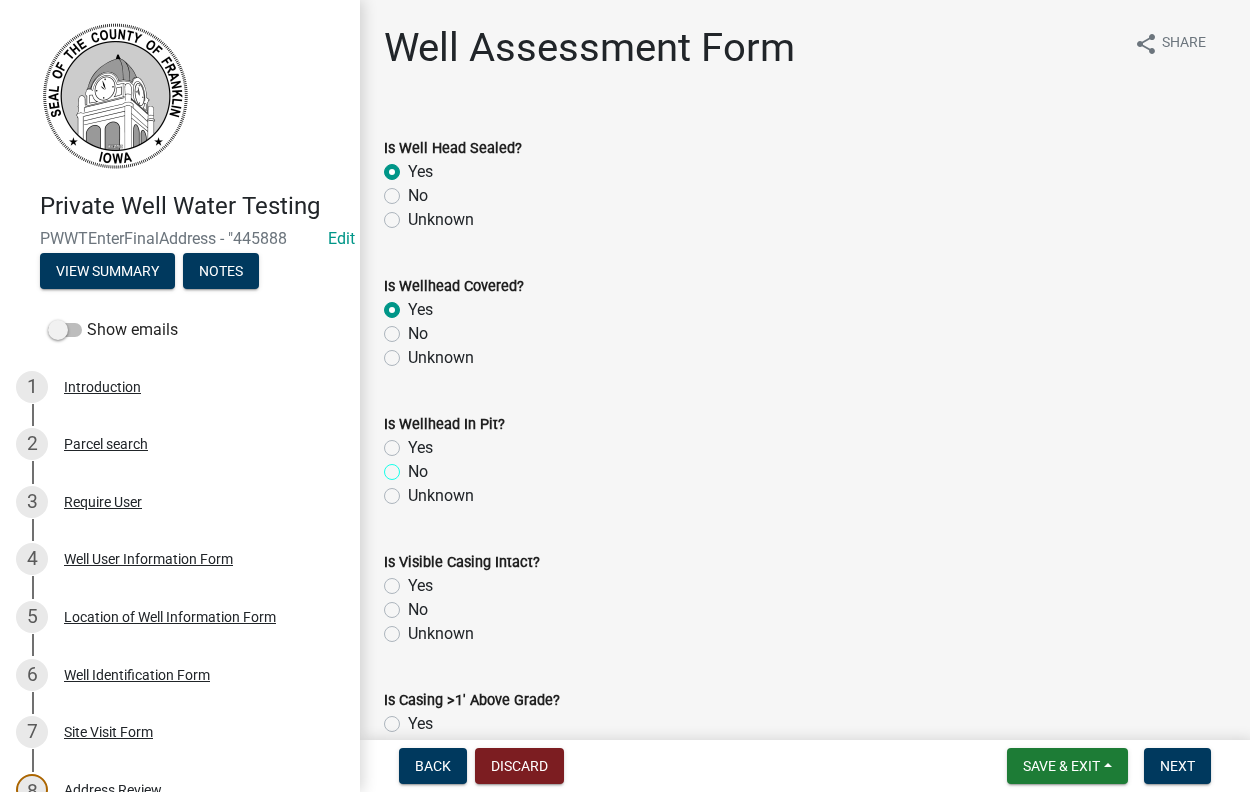click on "No" at bounding box center [414, 466] 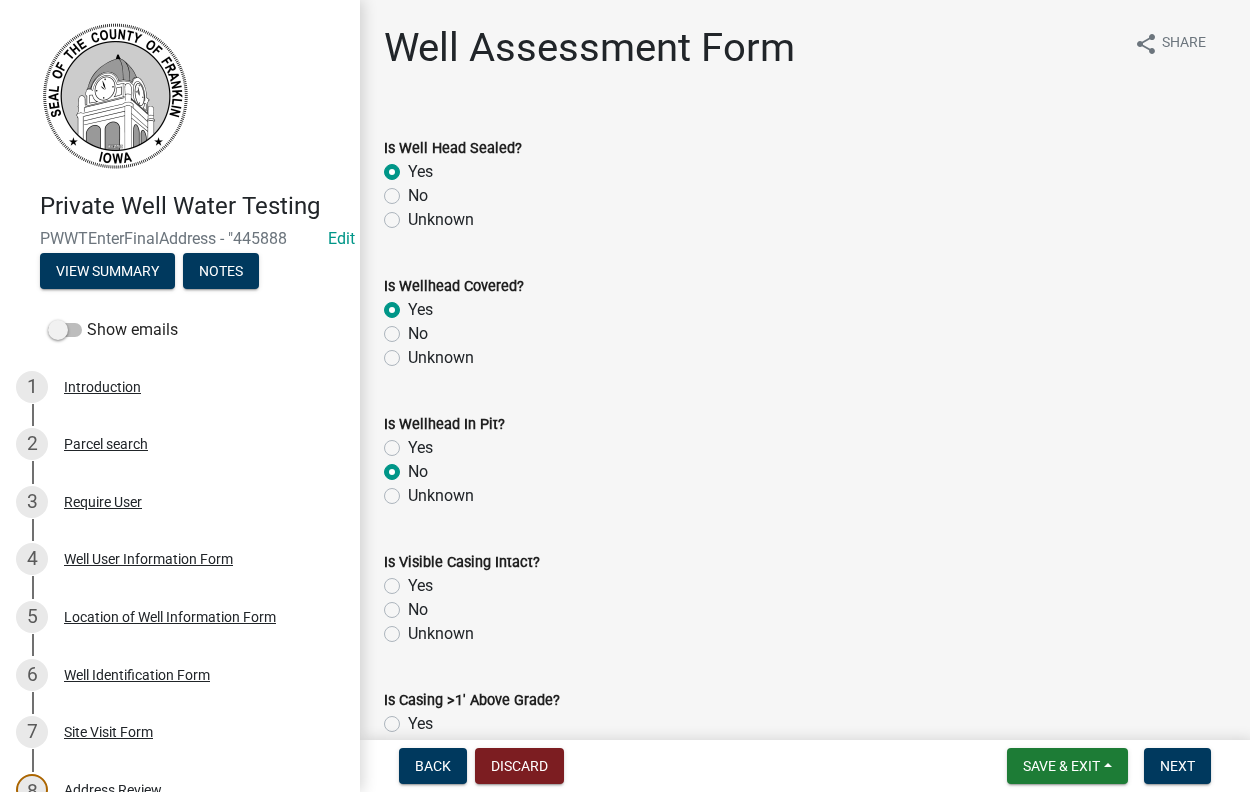 radio on "true" 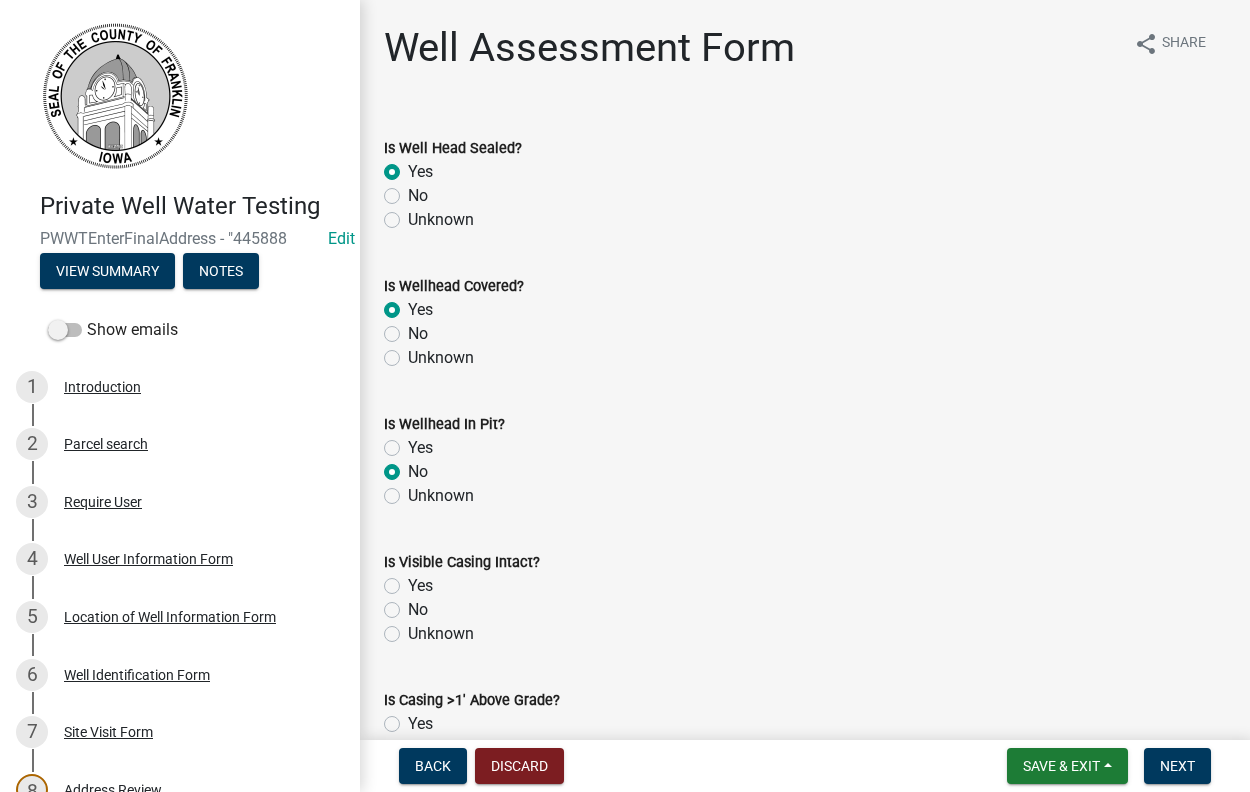 click on "Yes" 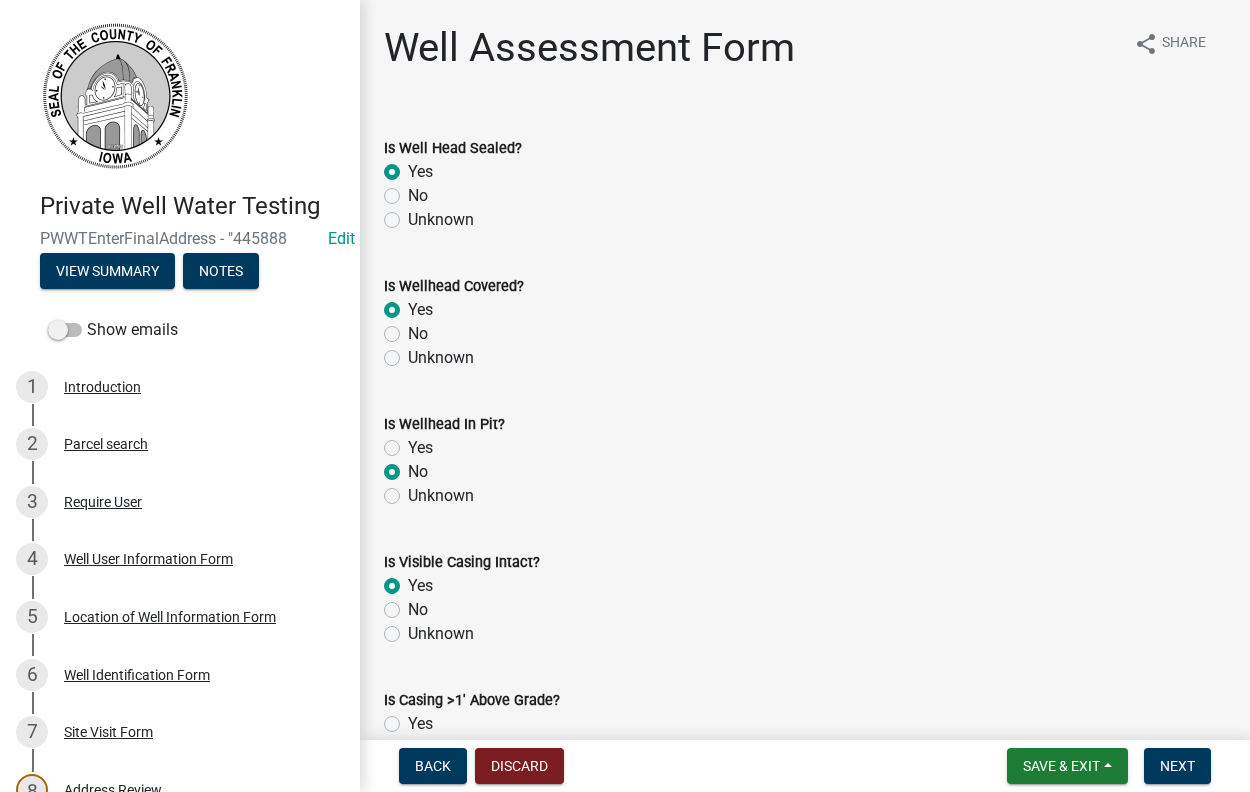 radio on "true" 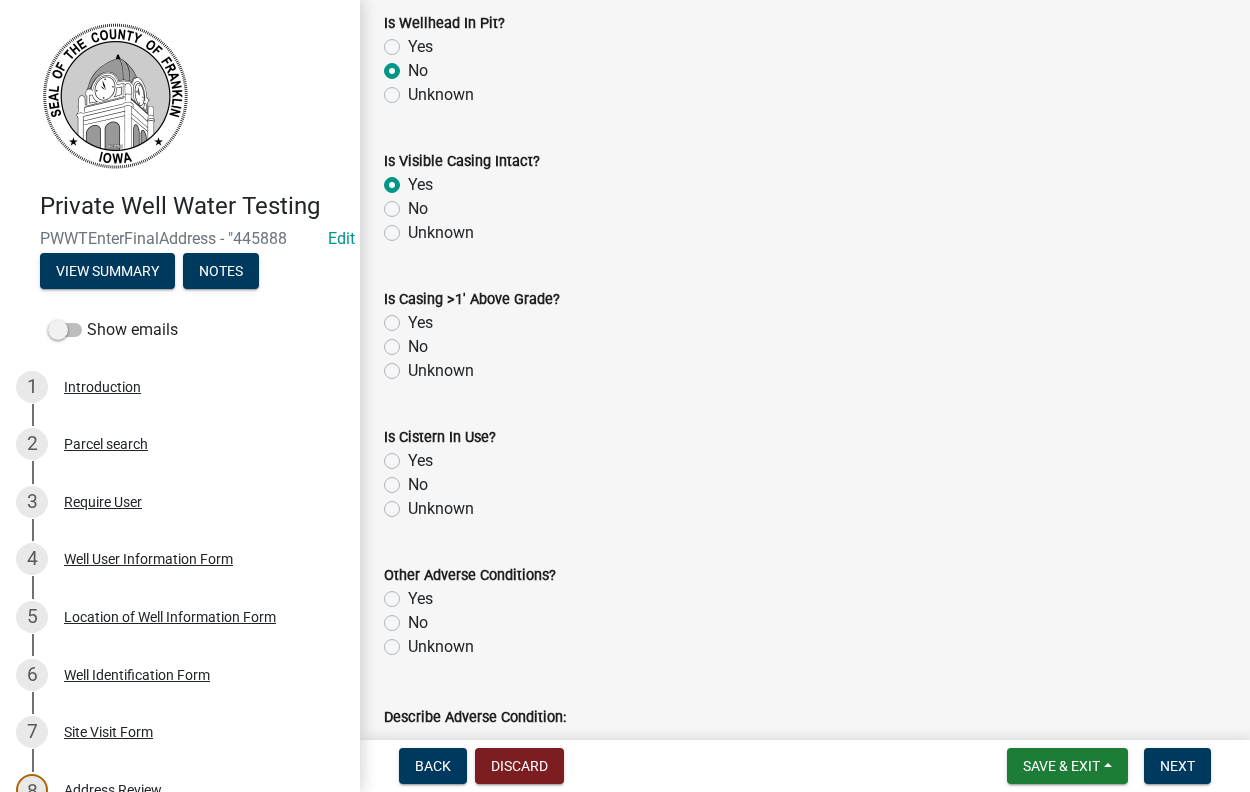 scroll, scrollTop: 456, scrollLeft: 0, axis: vertical 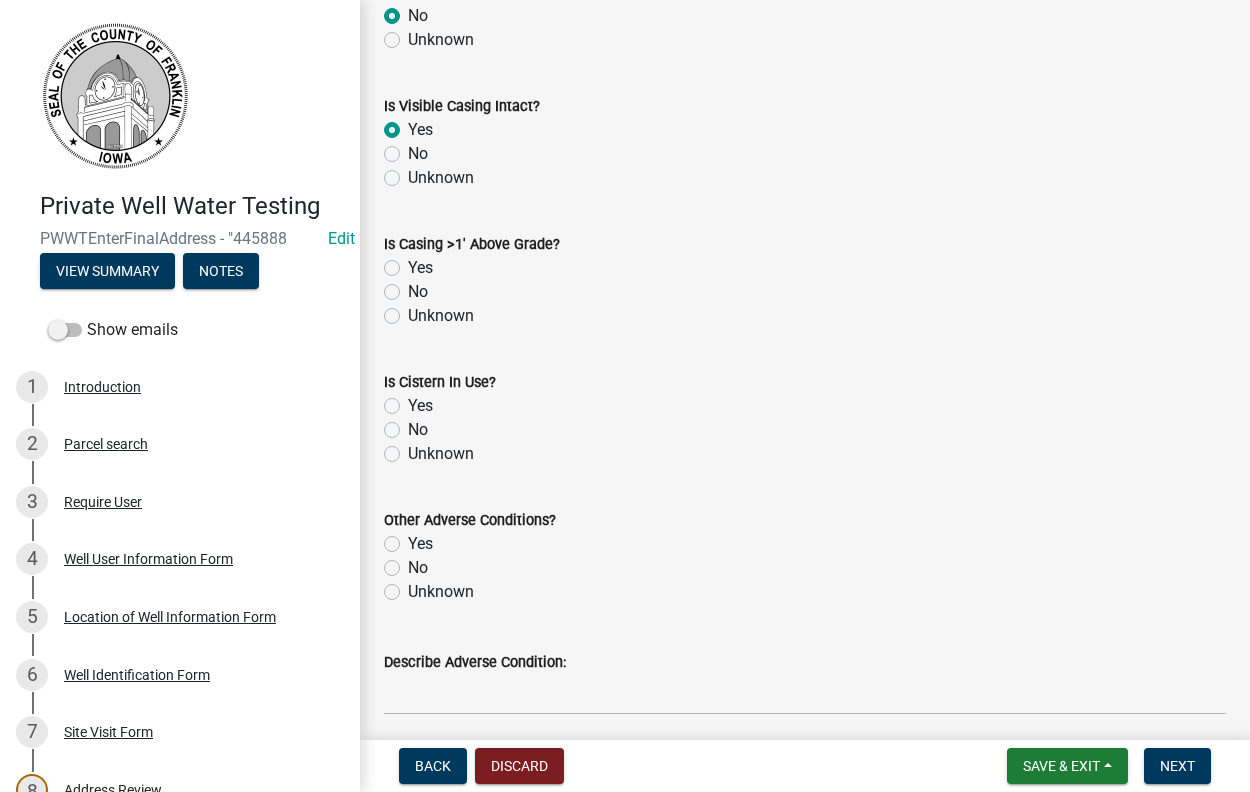 click on "No" 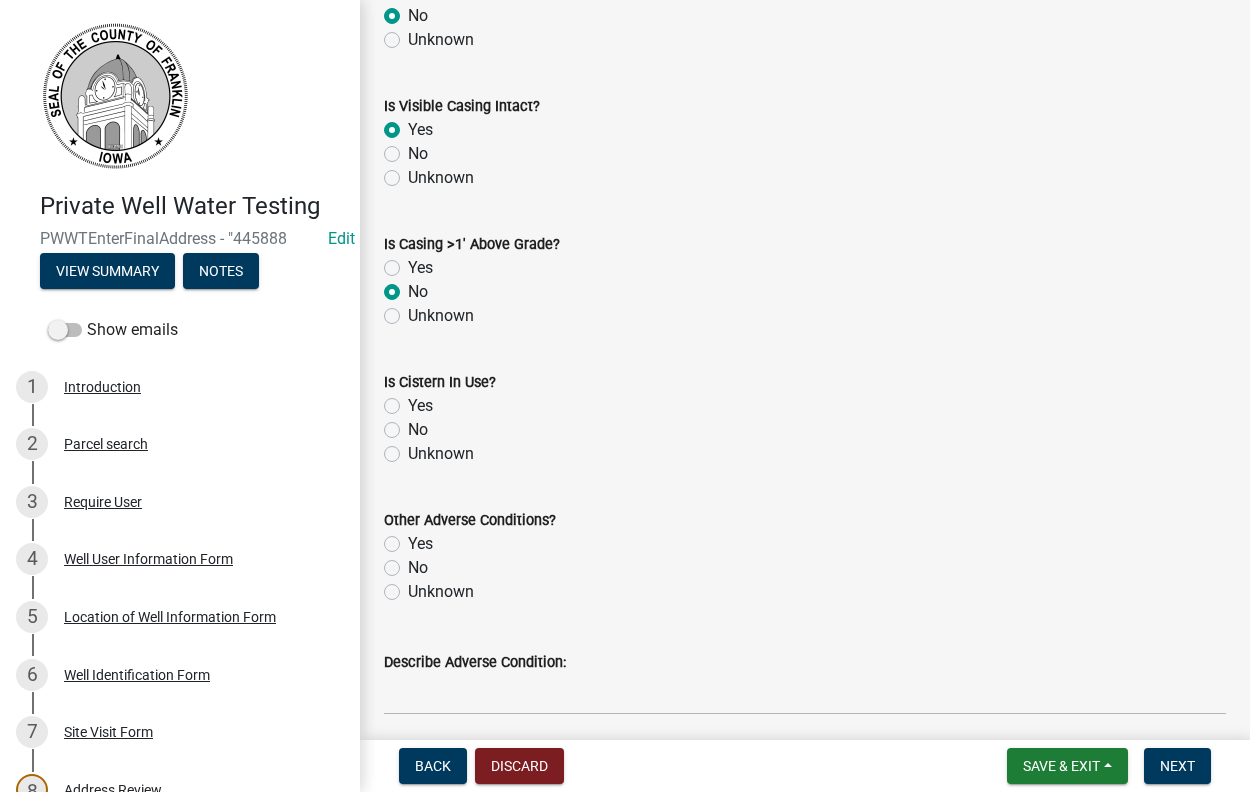 radio on "true" 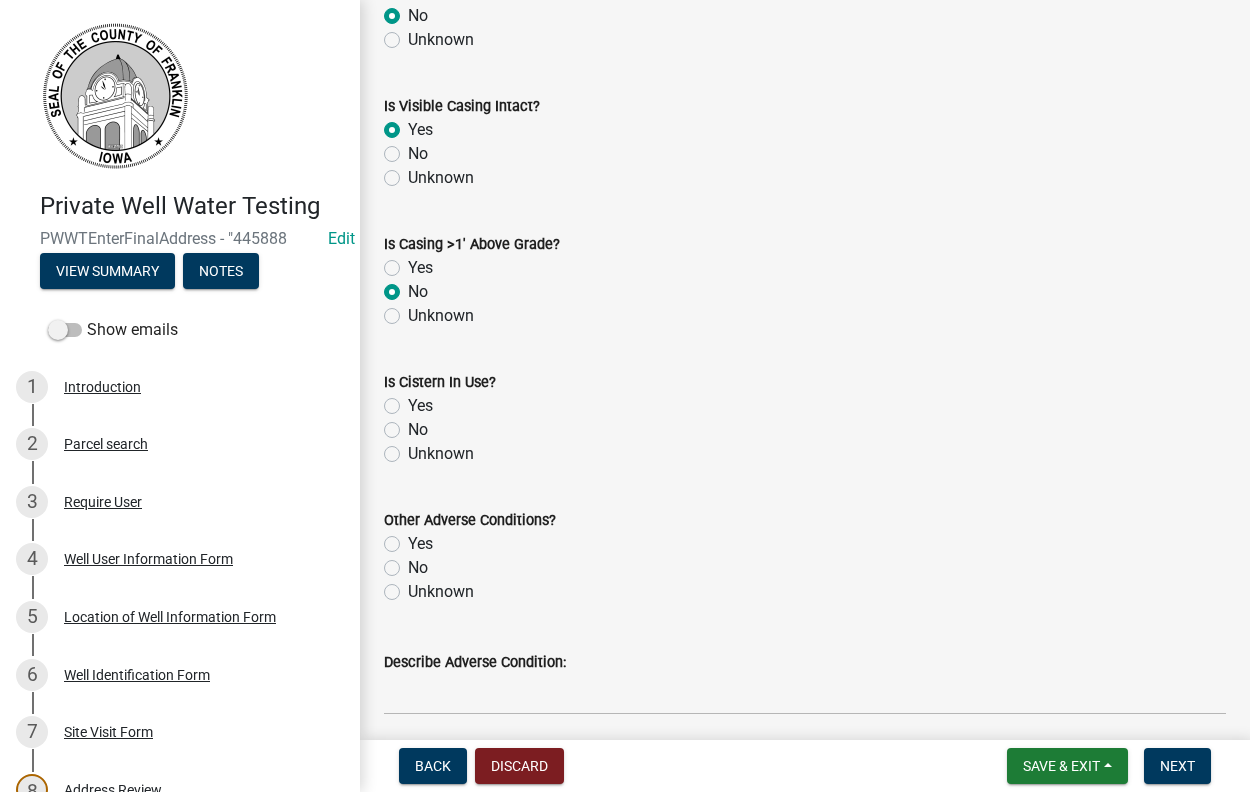click on "No" 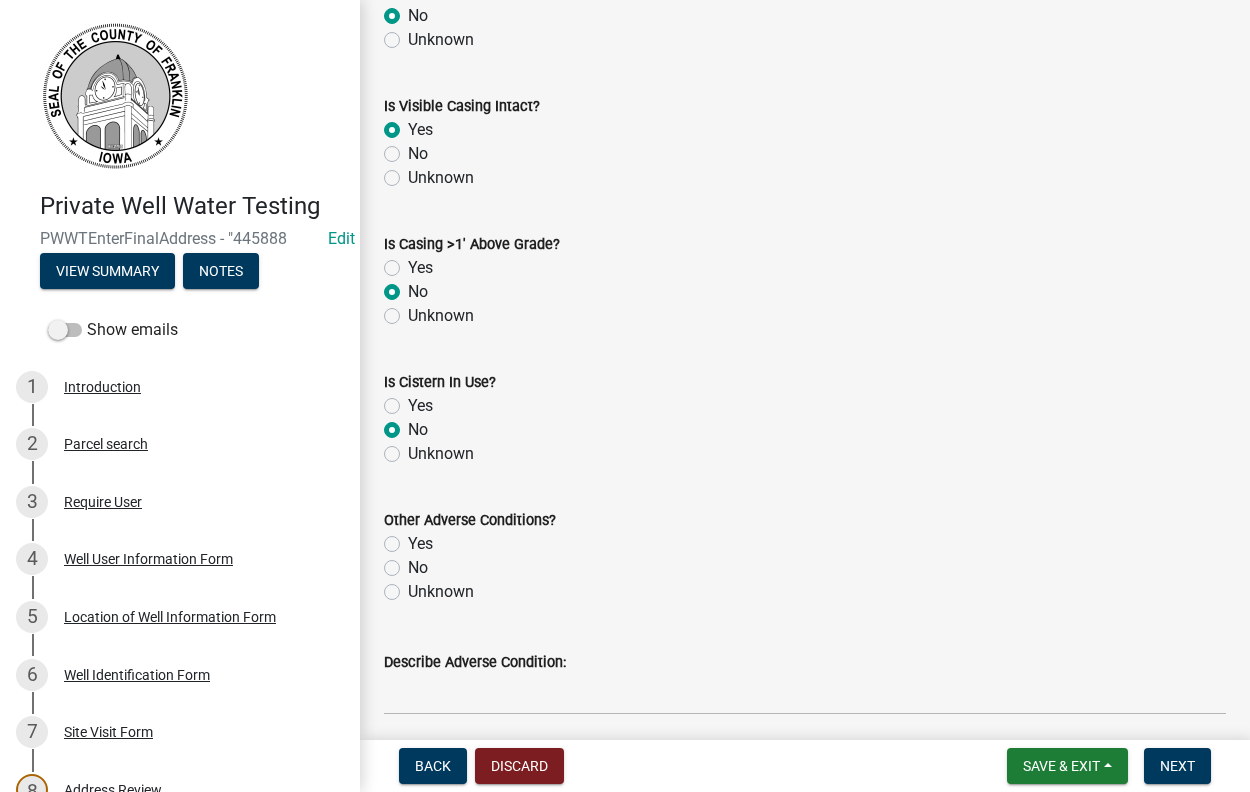 radio on "true" 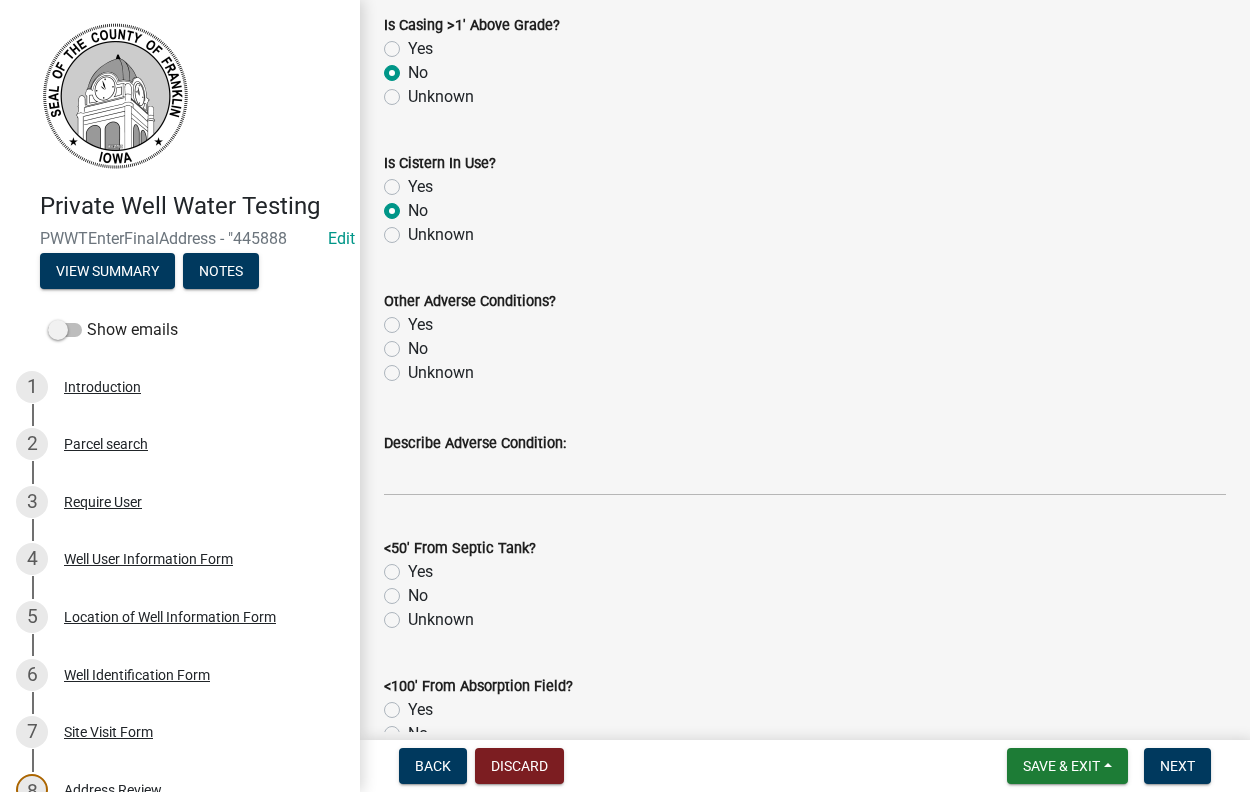 scroll, scrollTop: 684, scrollLeft: 0, axis: vertical 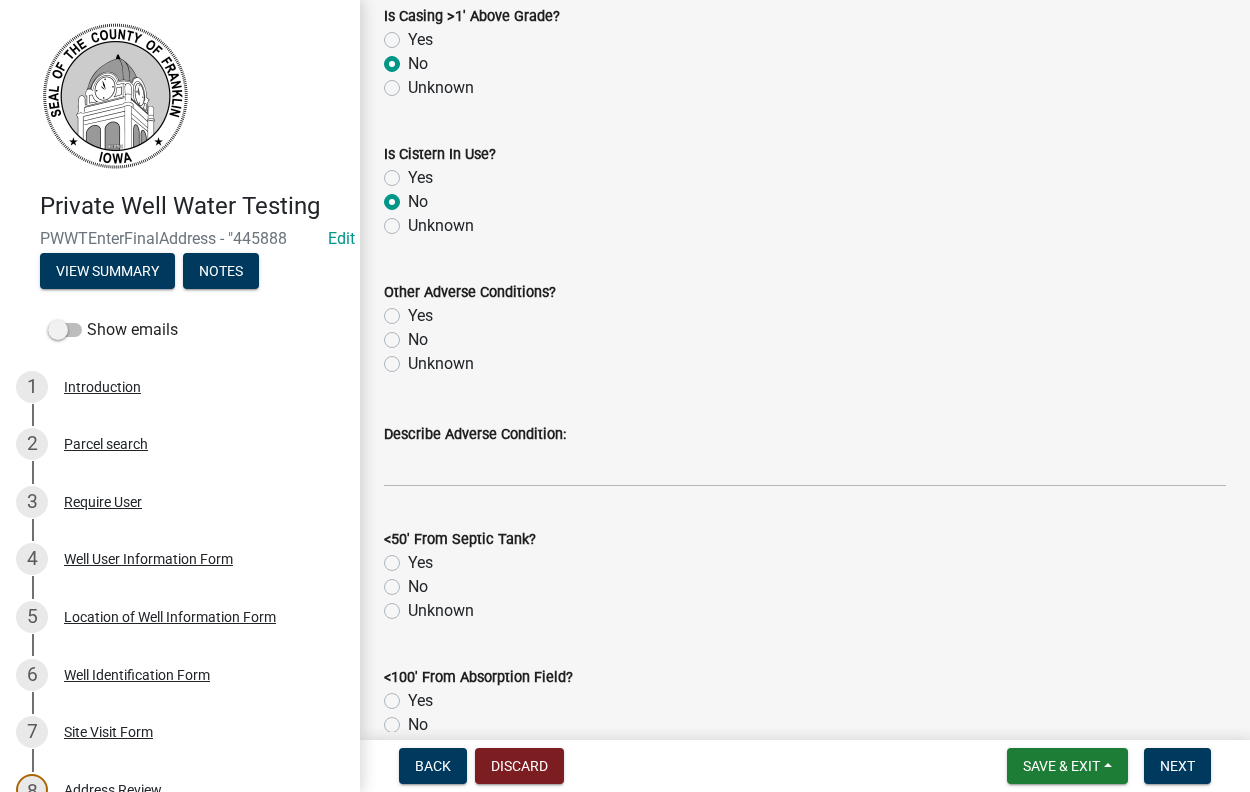click on "Unknown" 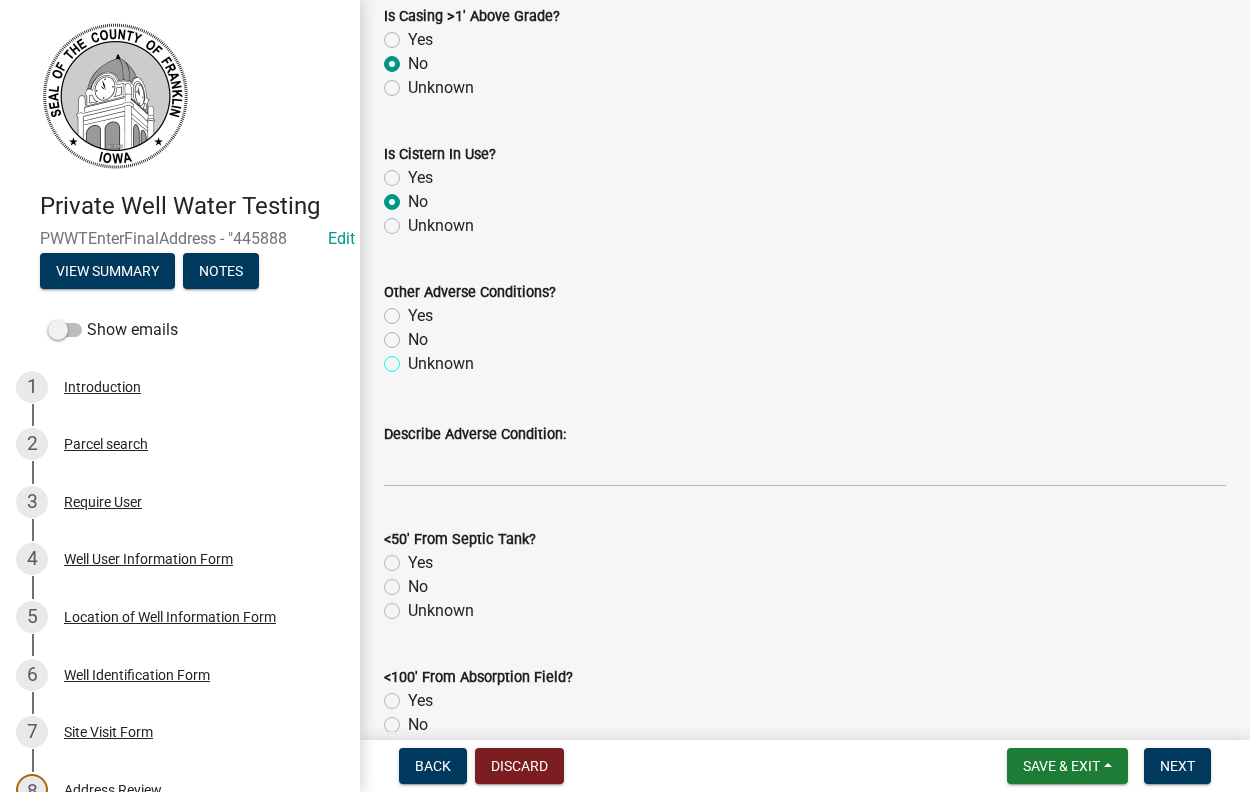 click on "Unknown" at bounding box center [414, 358] 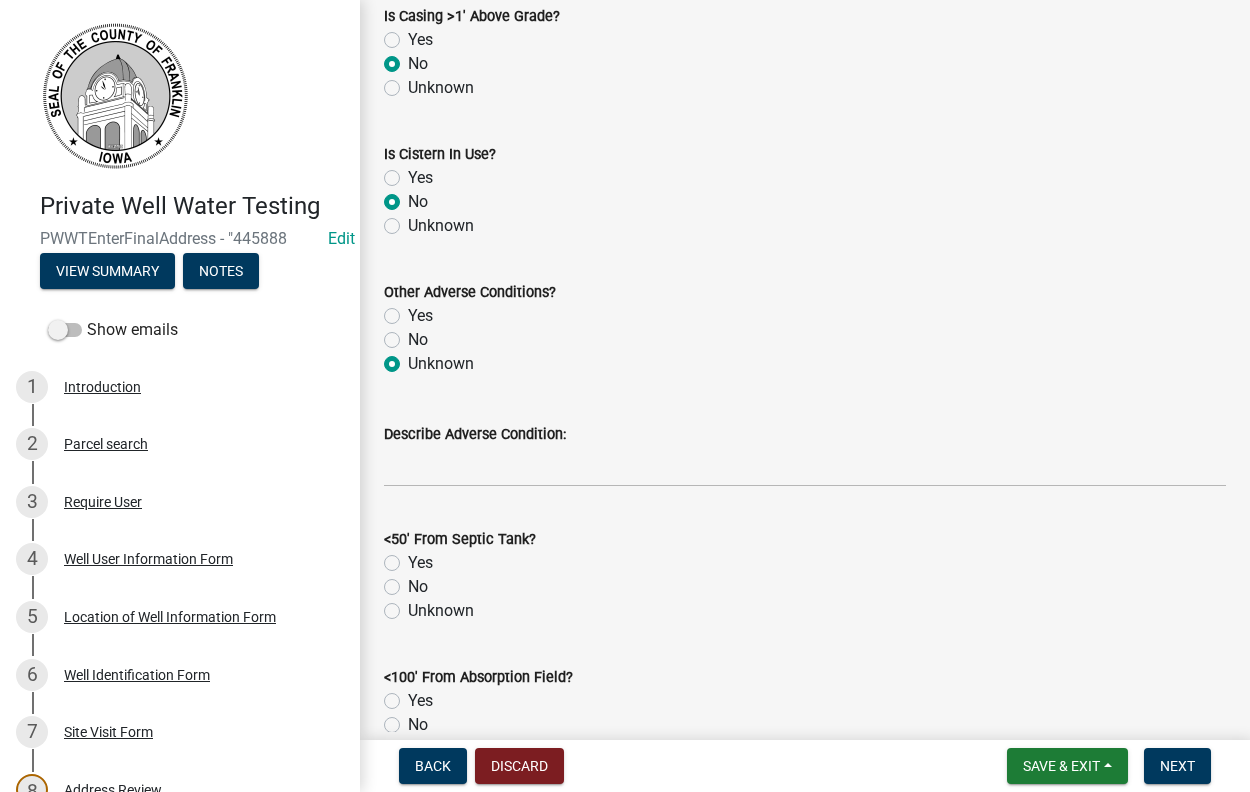 radio on "true" 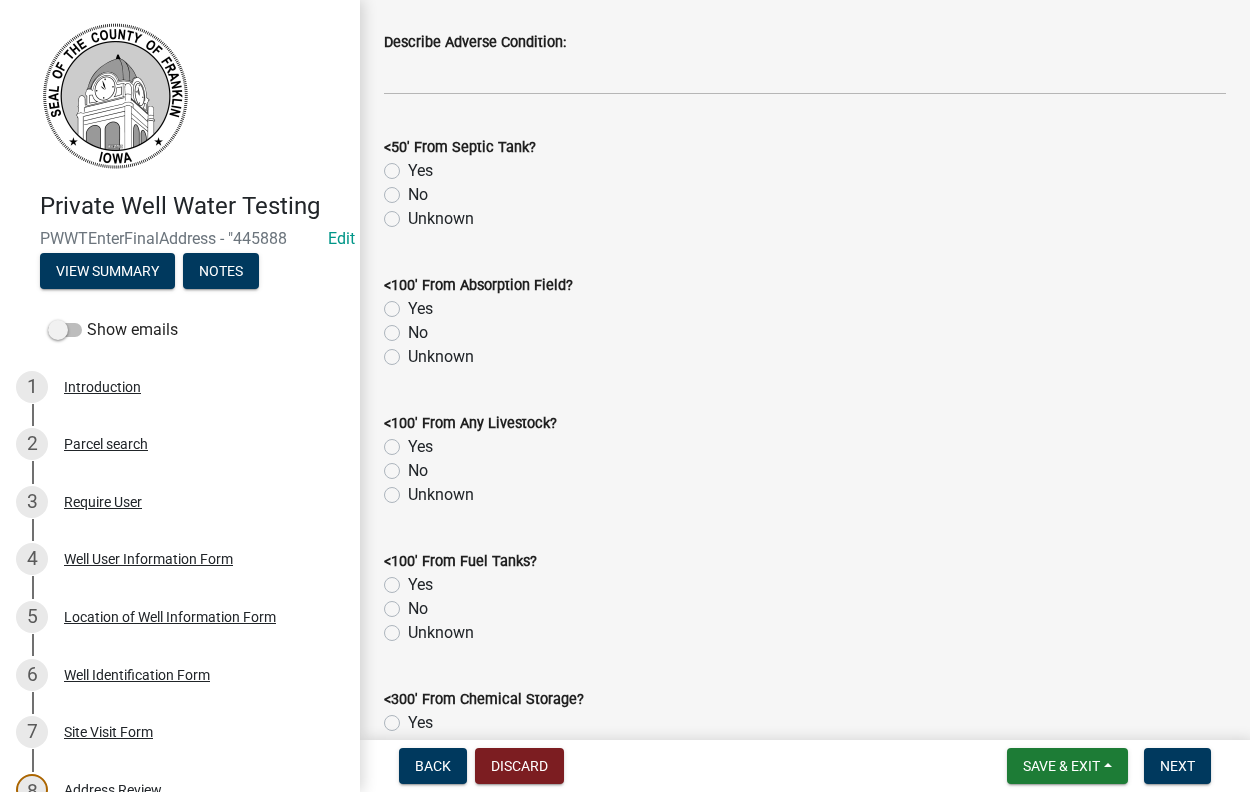 scroll, scrollTop: 1140, scrollLeft: 0, axis: vertical 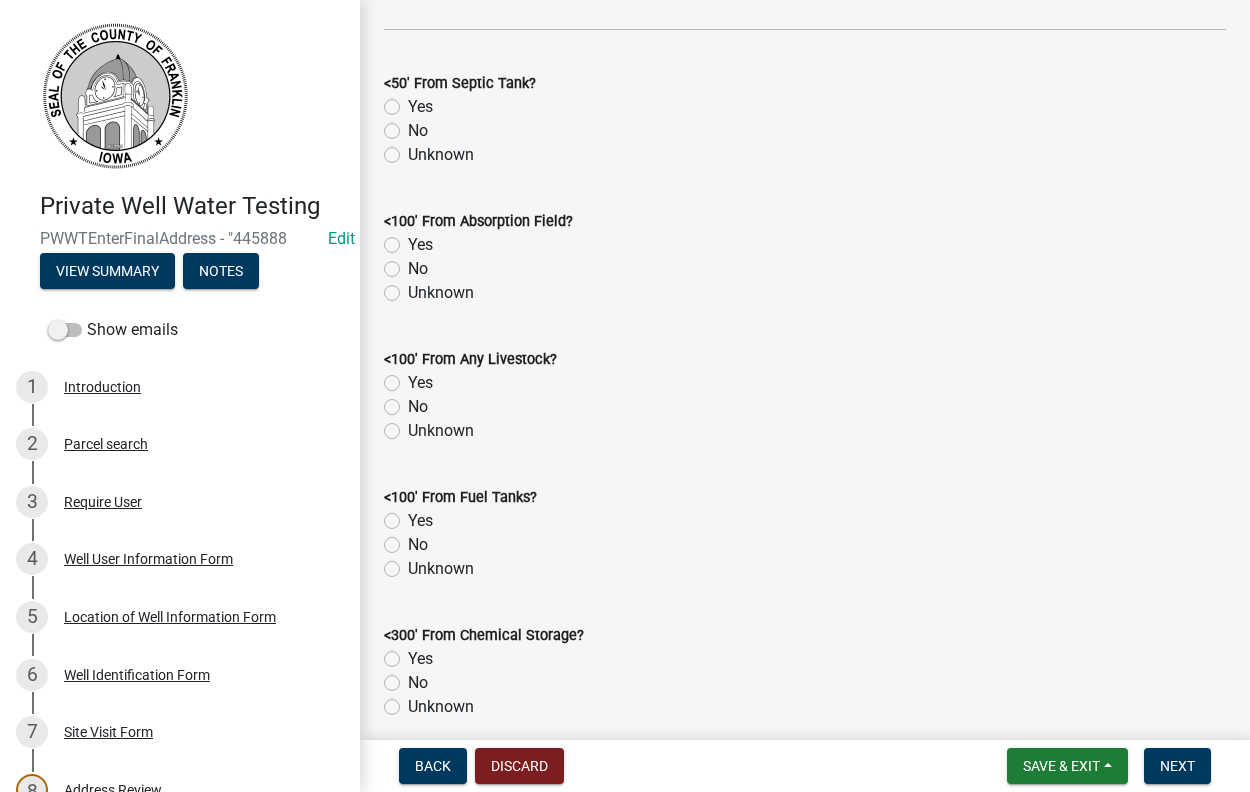 drag, startPoint x: 392, startPoint y: 296, endPoint x: 391, endPoint y: 270, distance: 26.019224 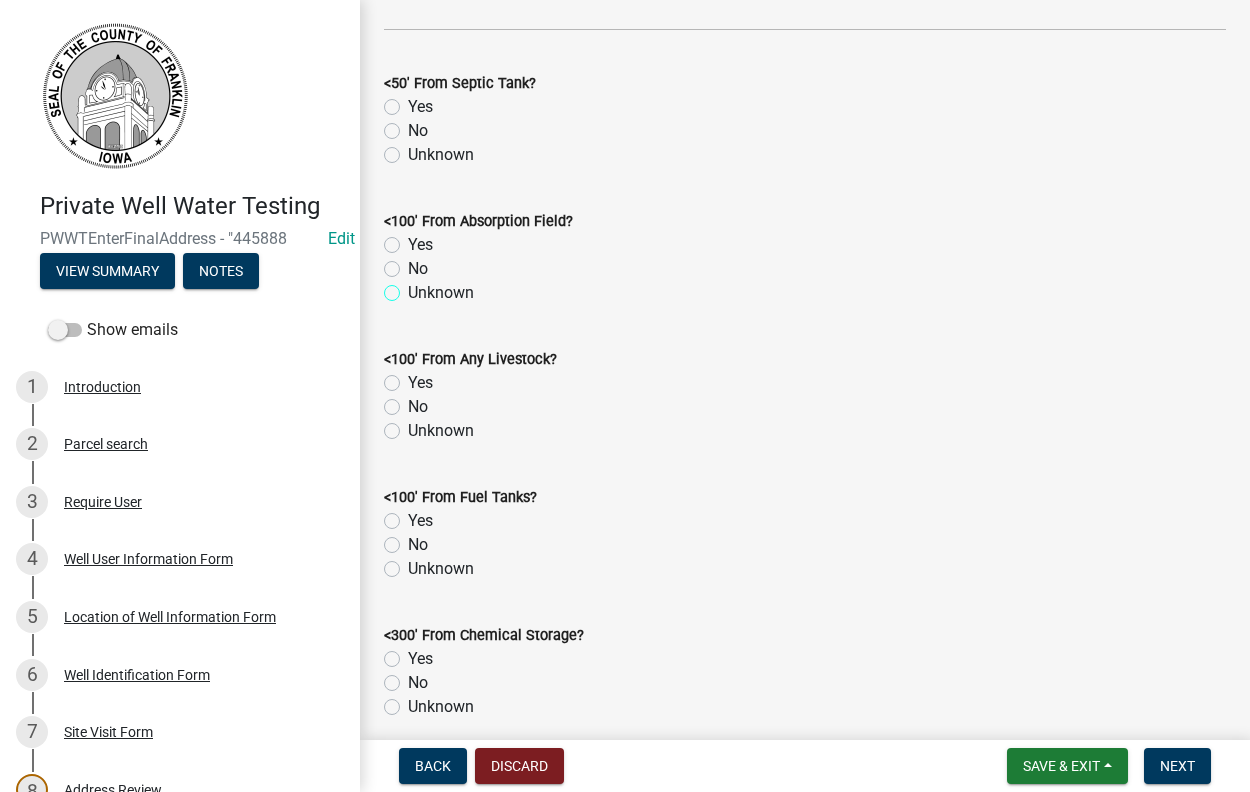 click on "Unknown" at bounding box center (414, 287) 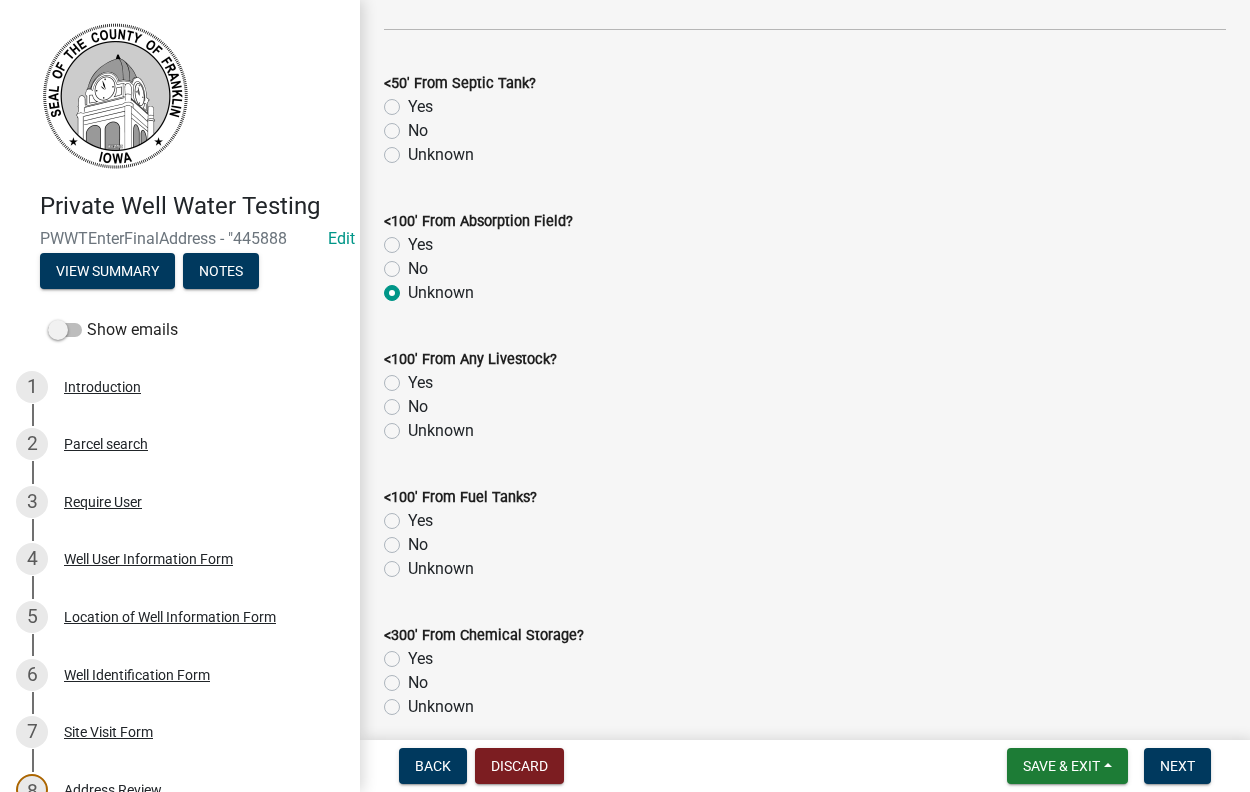 radio on "true" 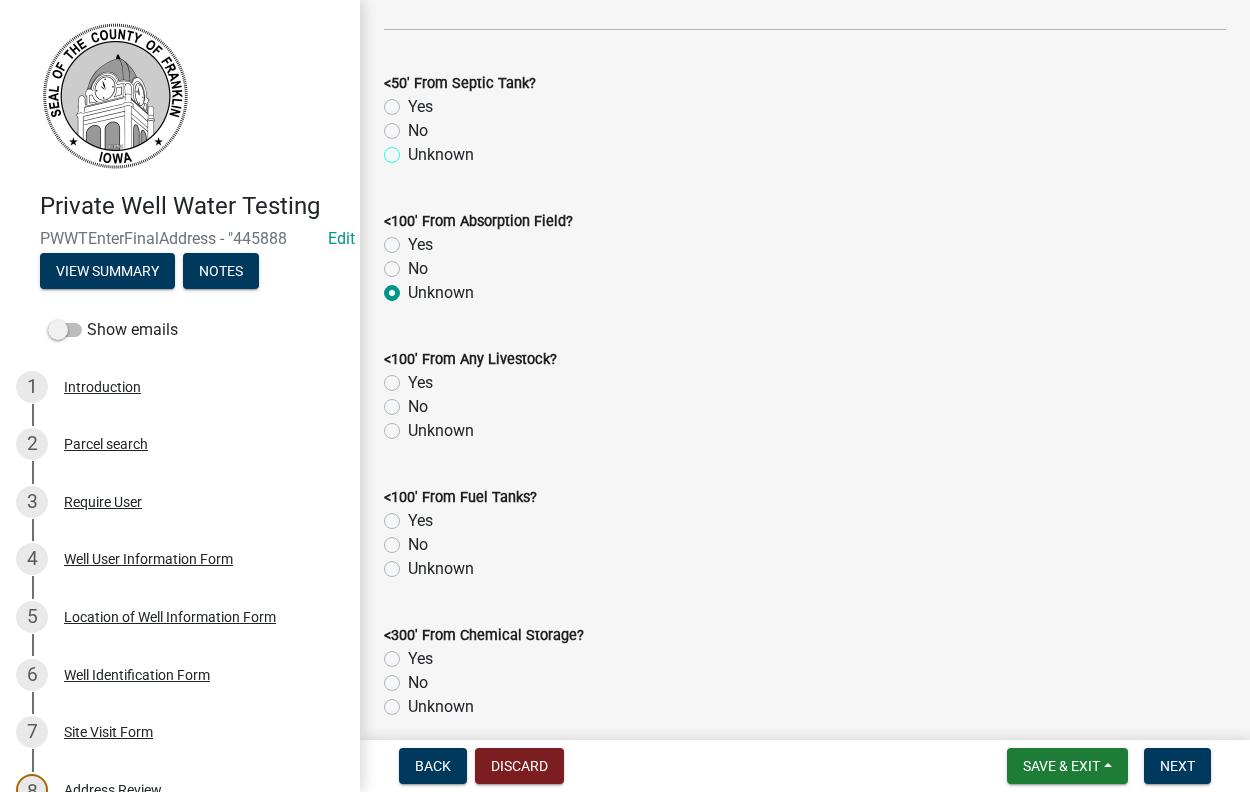 click on "Unknown" at bounding box center (414, 149) 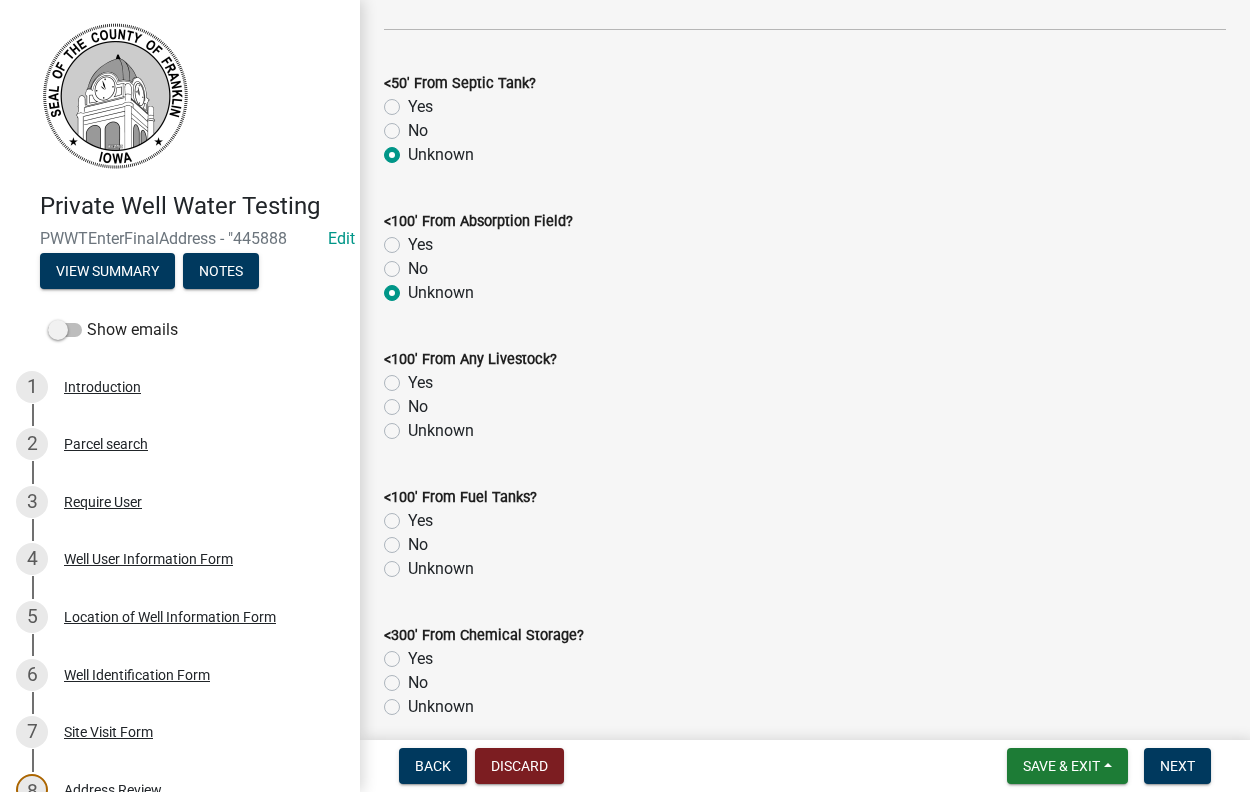 radio on "true" 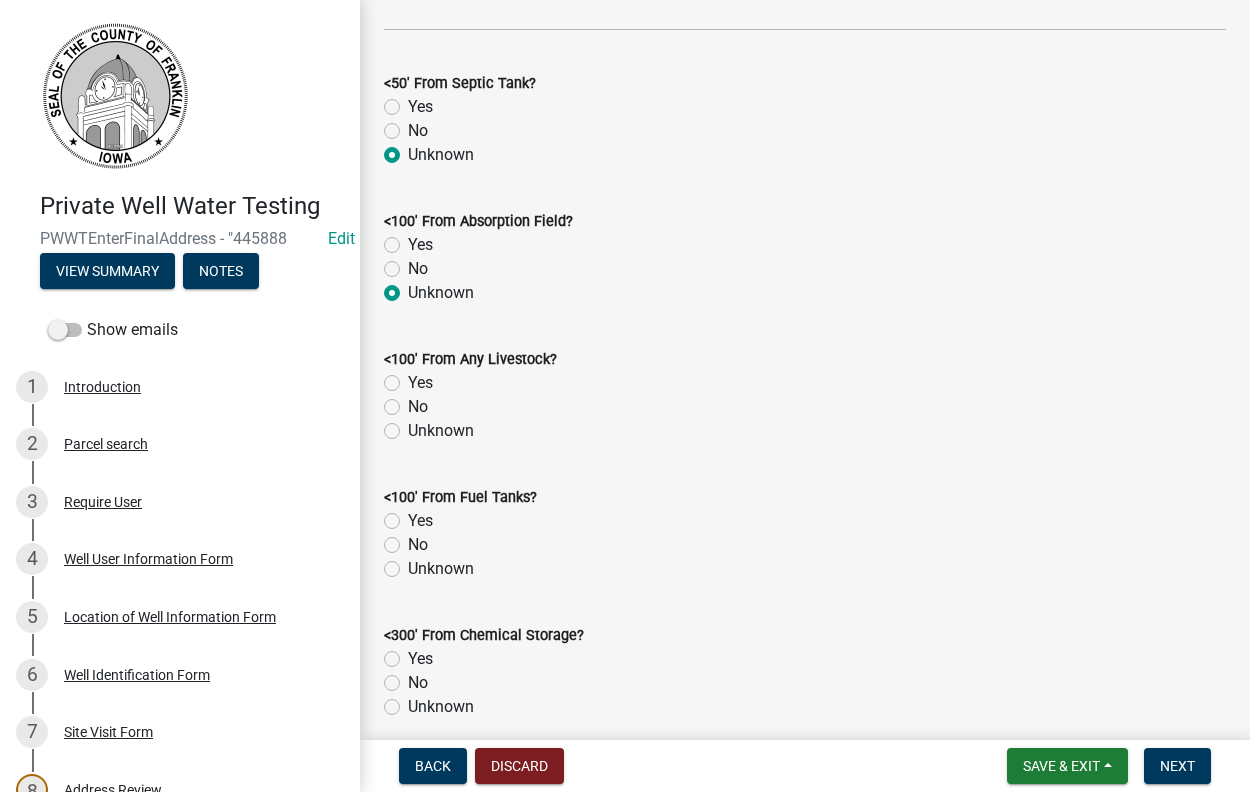 click on "No" 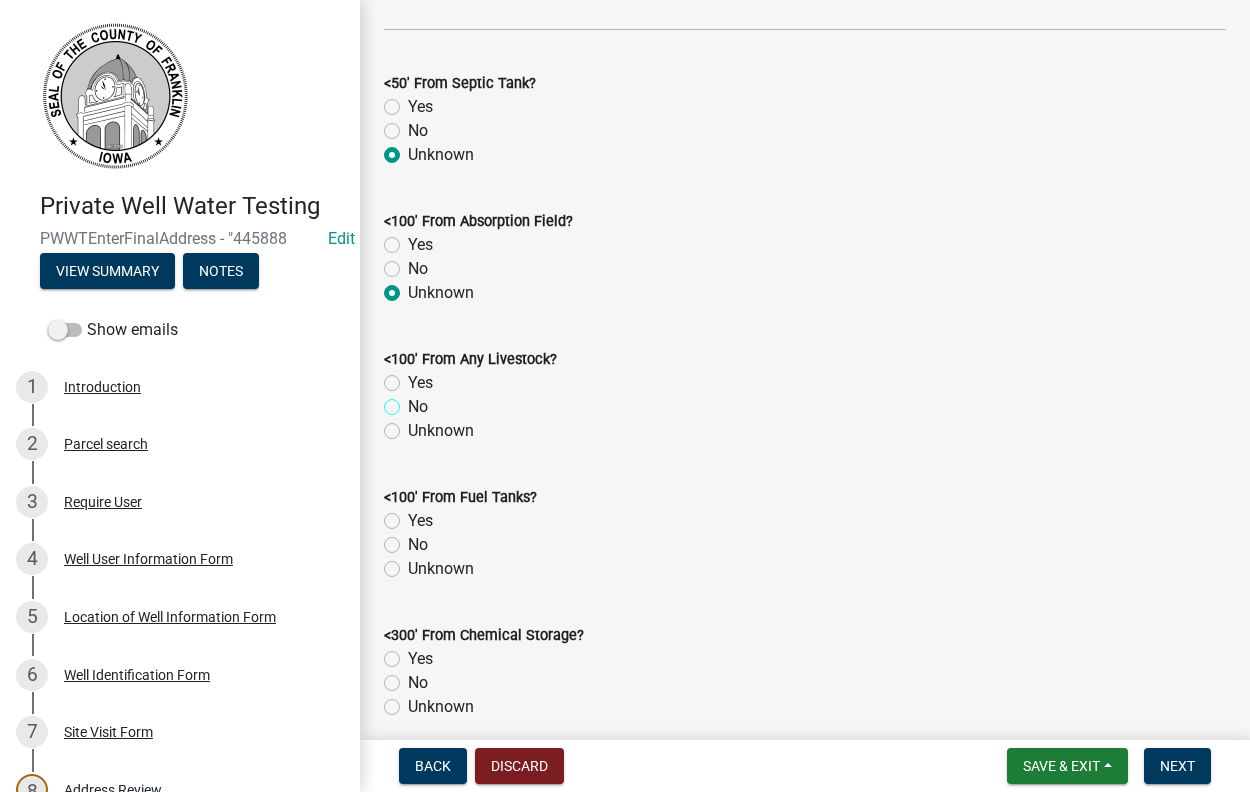 click on "No" at bounding box center [414, 401] 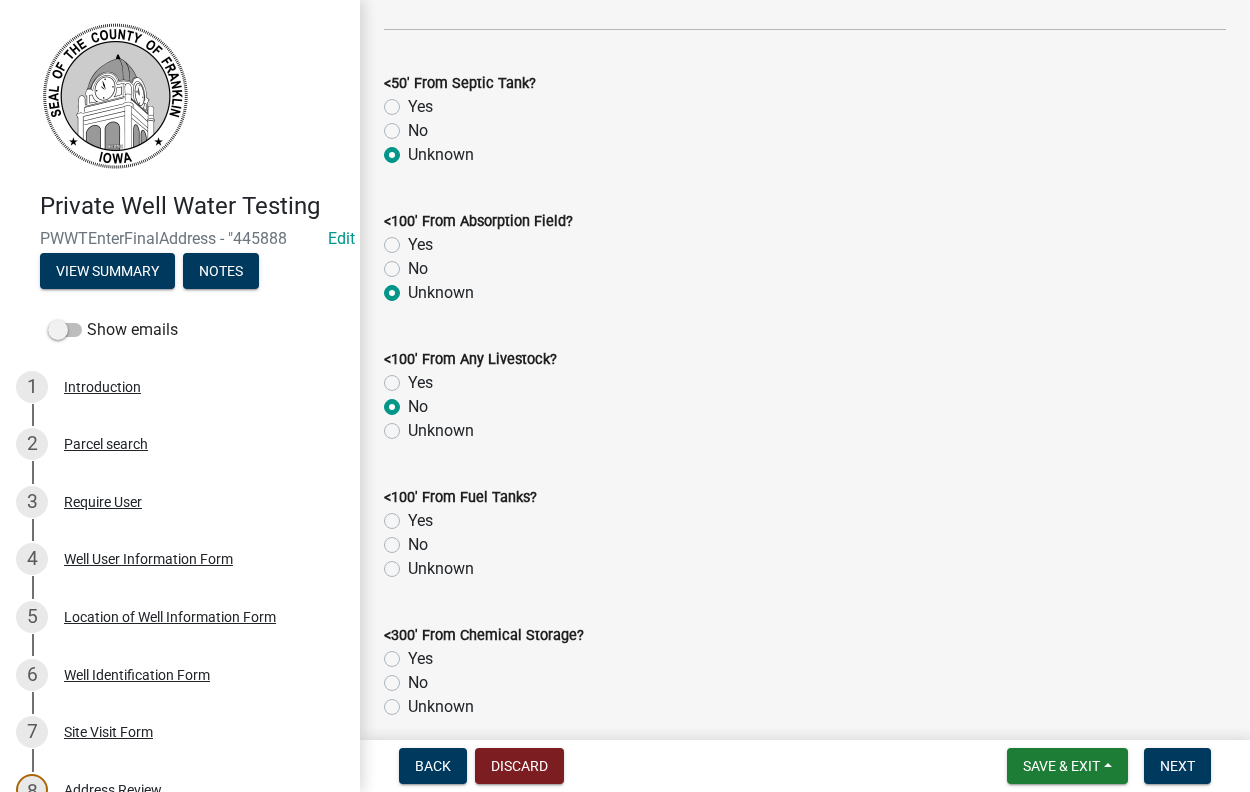 radio on "true" 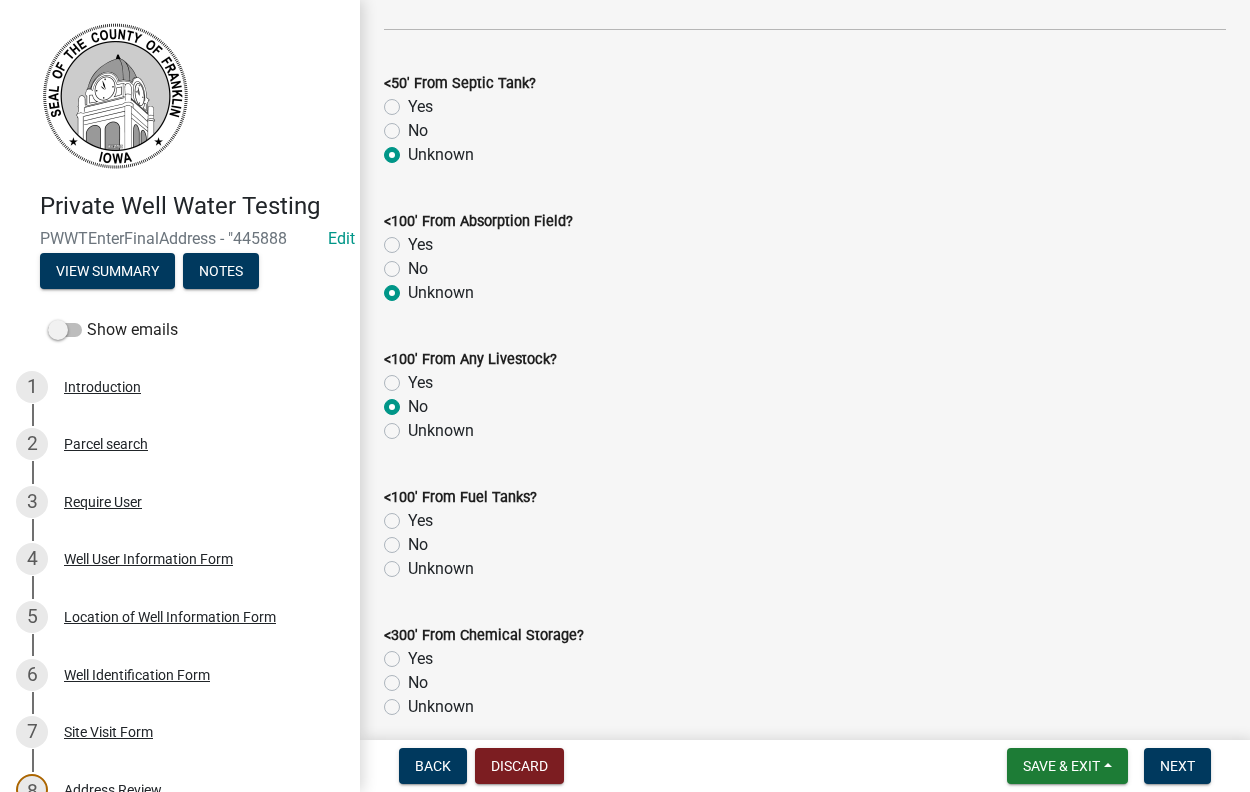 click on "No" 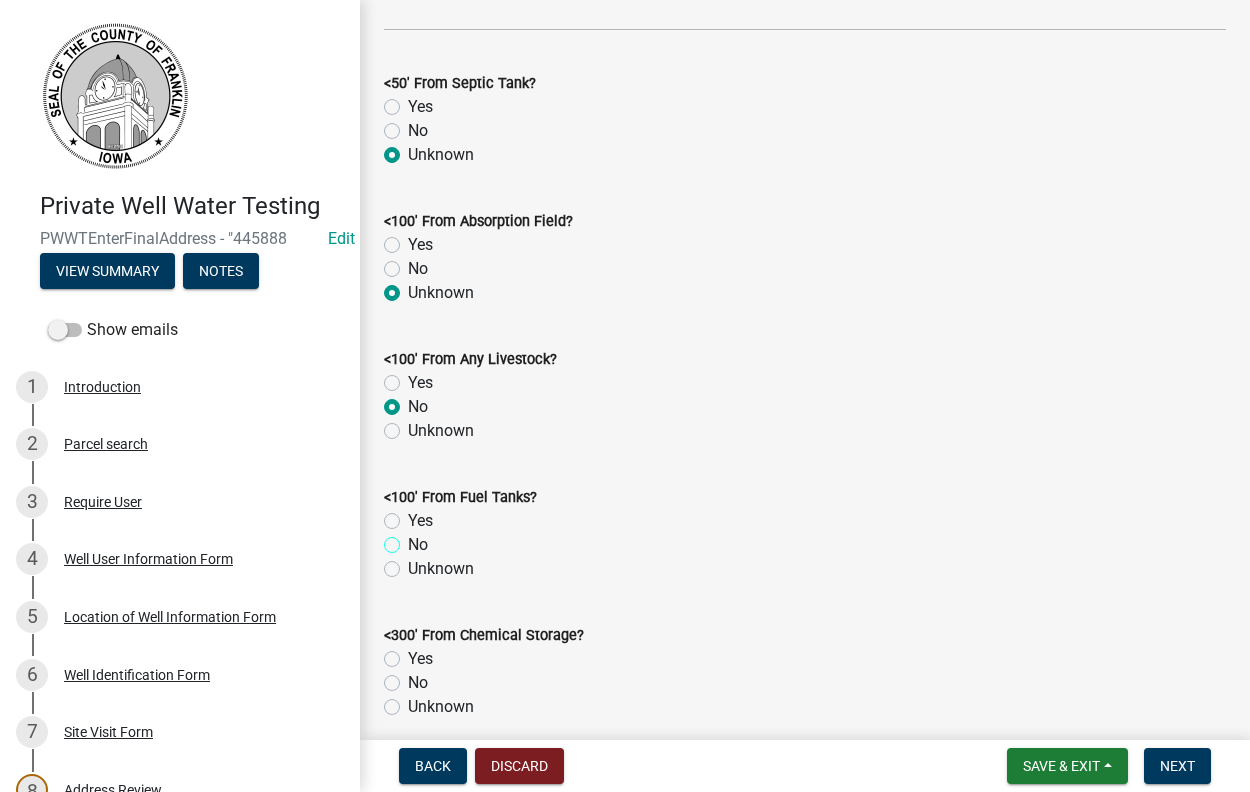 click on "No" at bounding box center (414, 539) 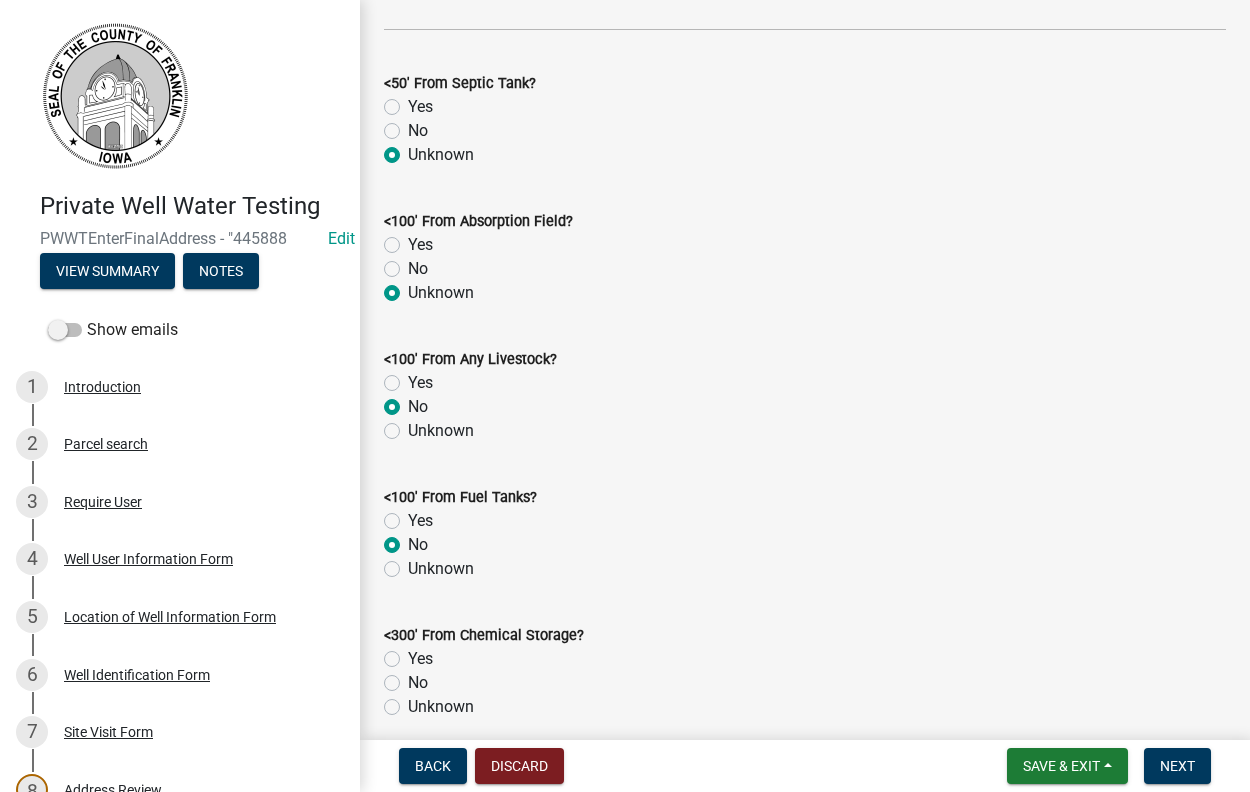 radio on "true" 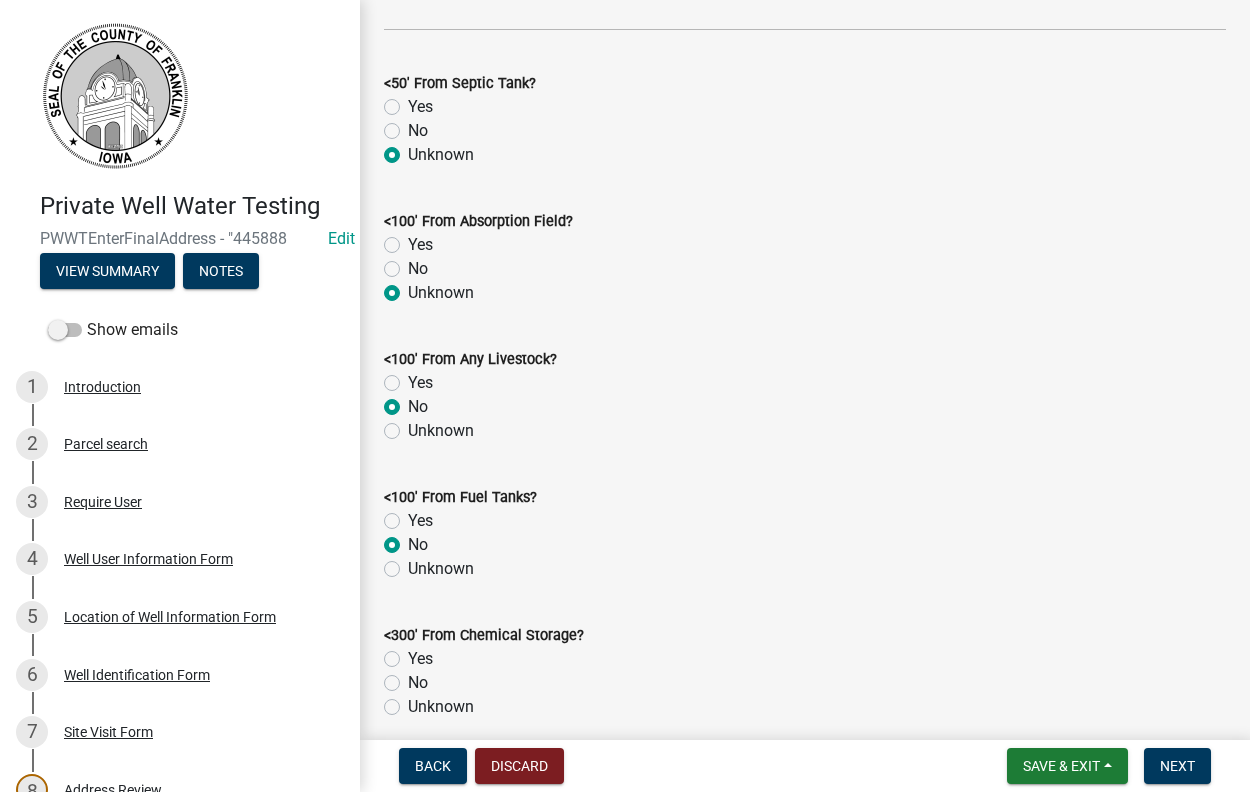 click on "No" 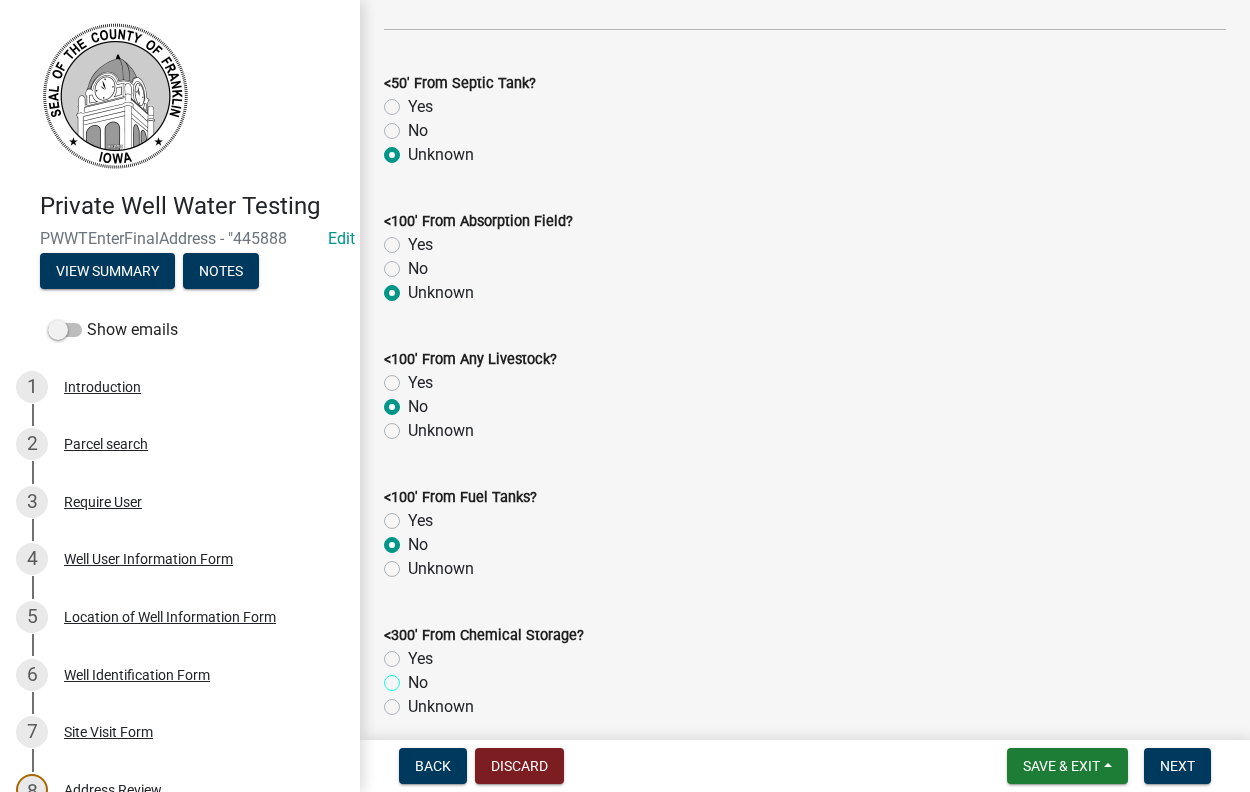 click on "No" at bounding box center [414, 677] 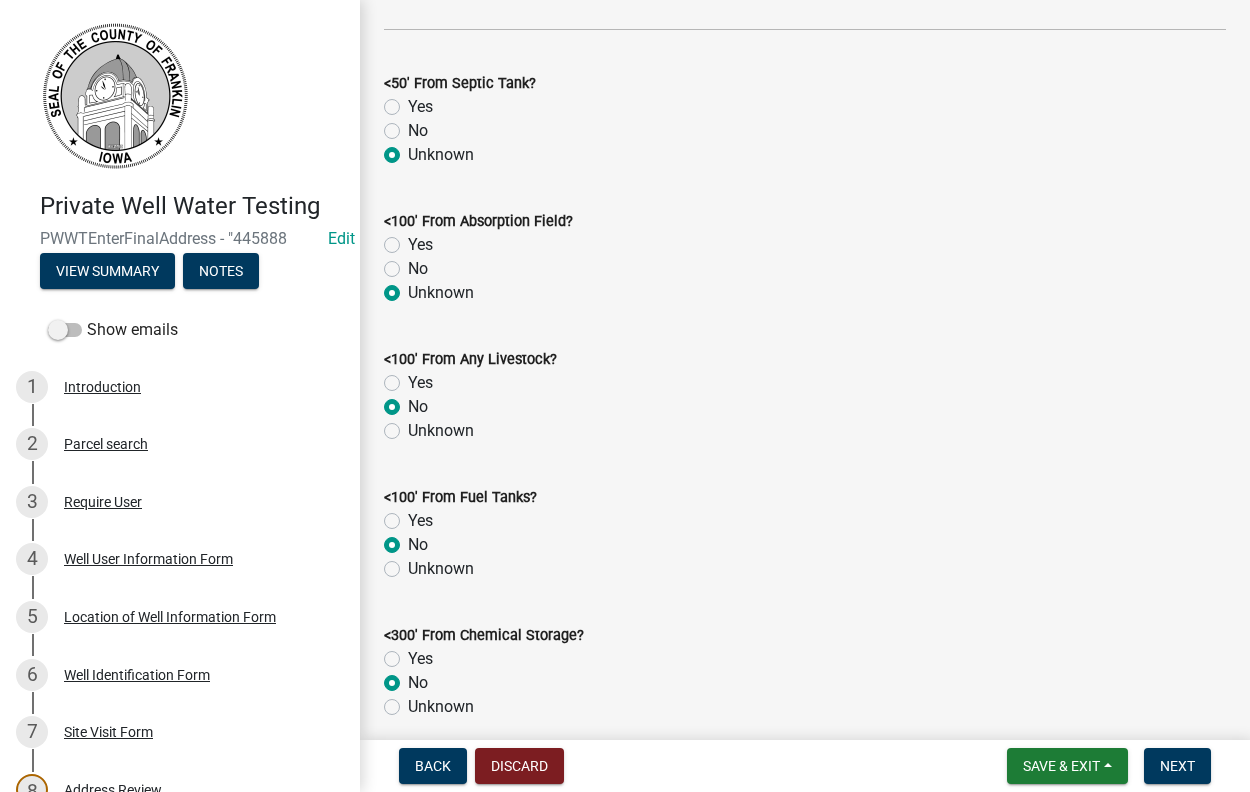 radio on "true" 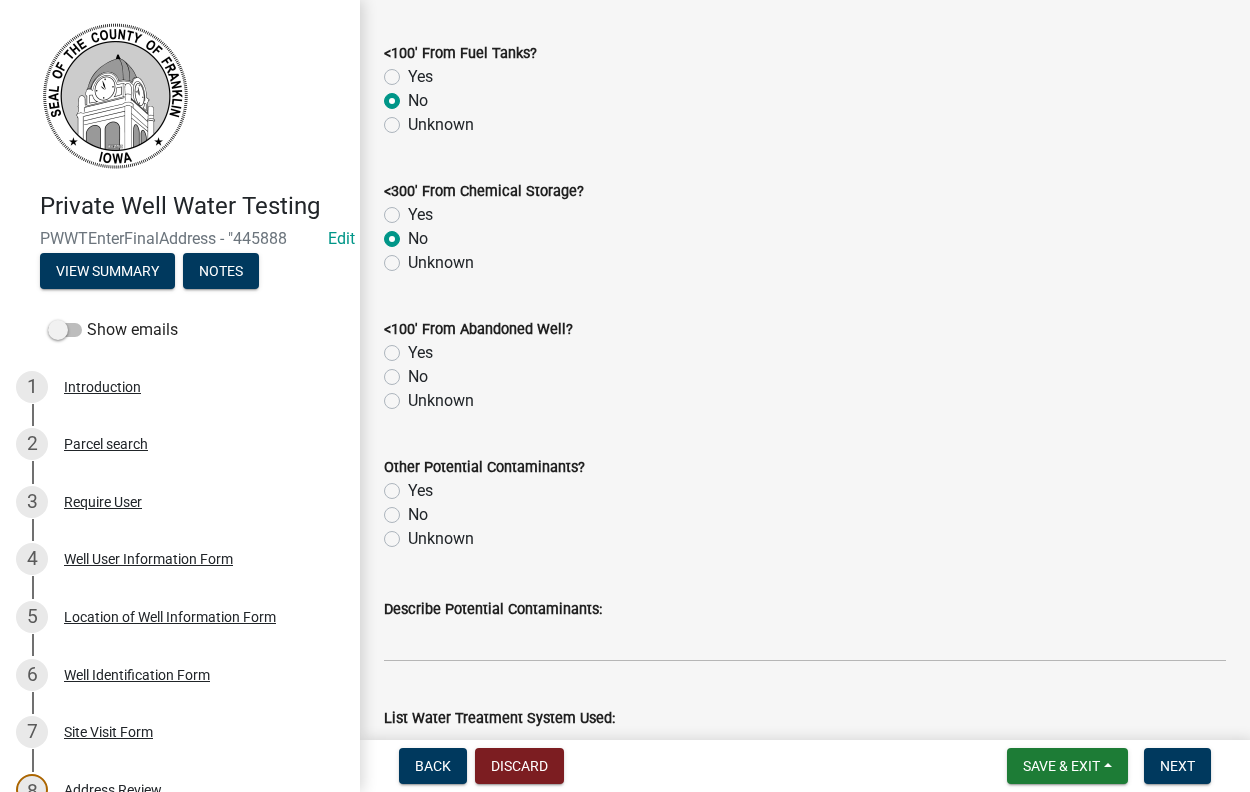 scroll, scrollTop: 1596, scrollLeft: 0, axis: vertical 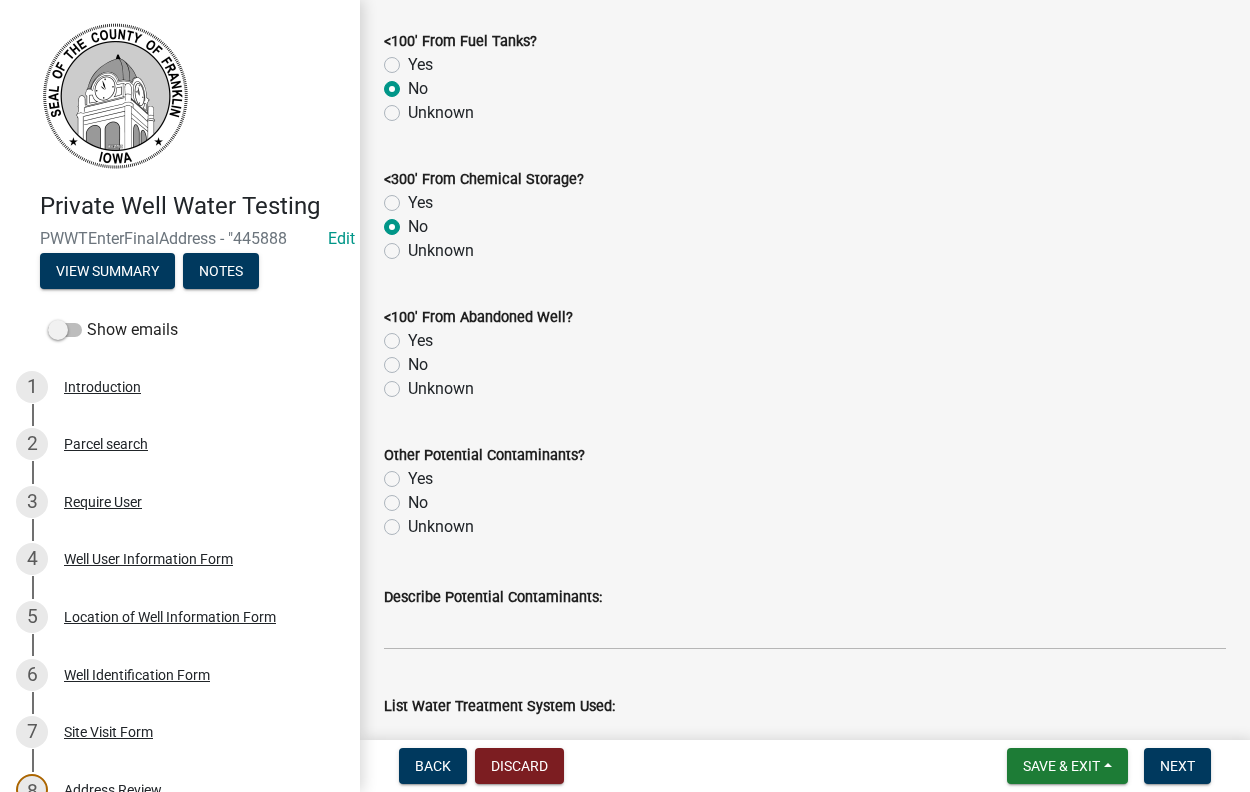 click on "No" 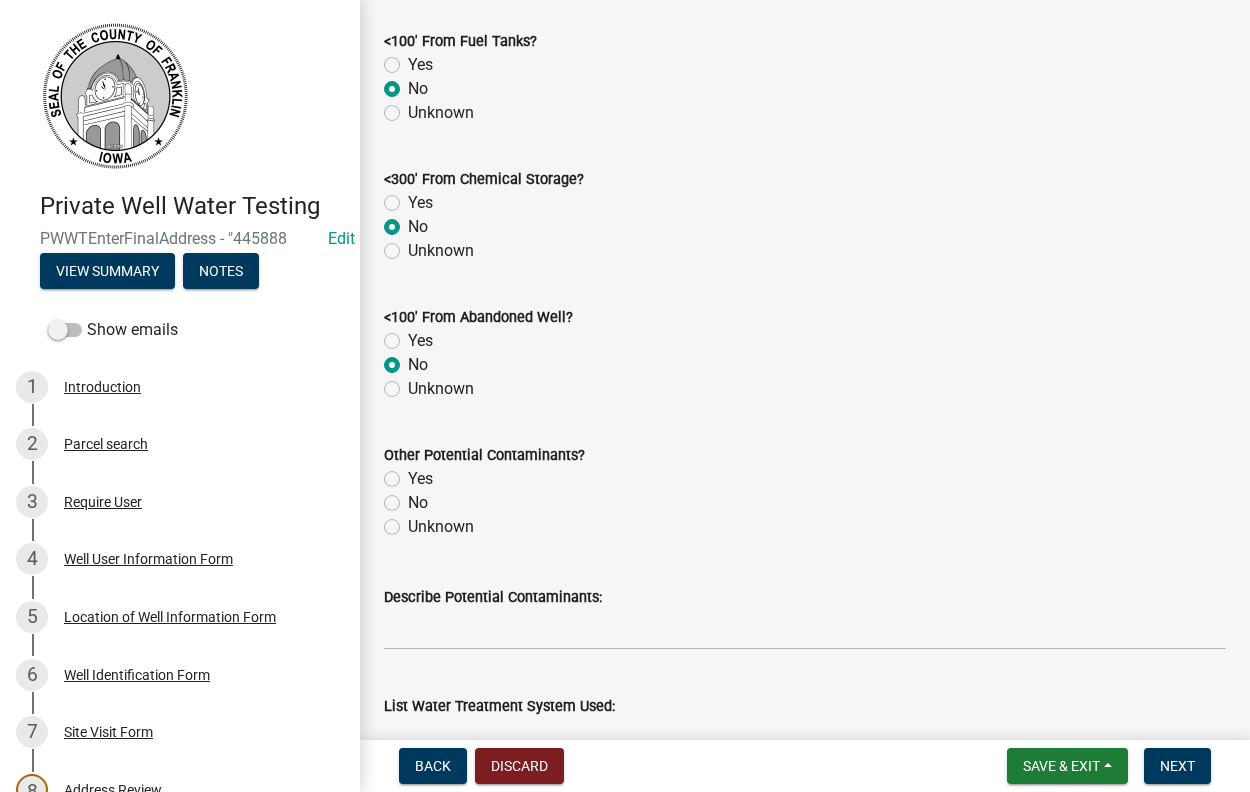 radio on "true" 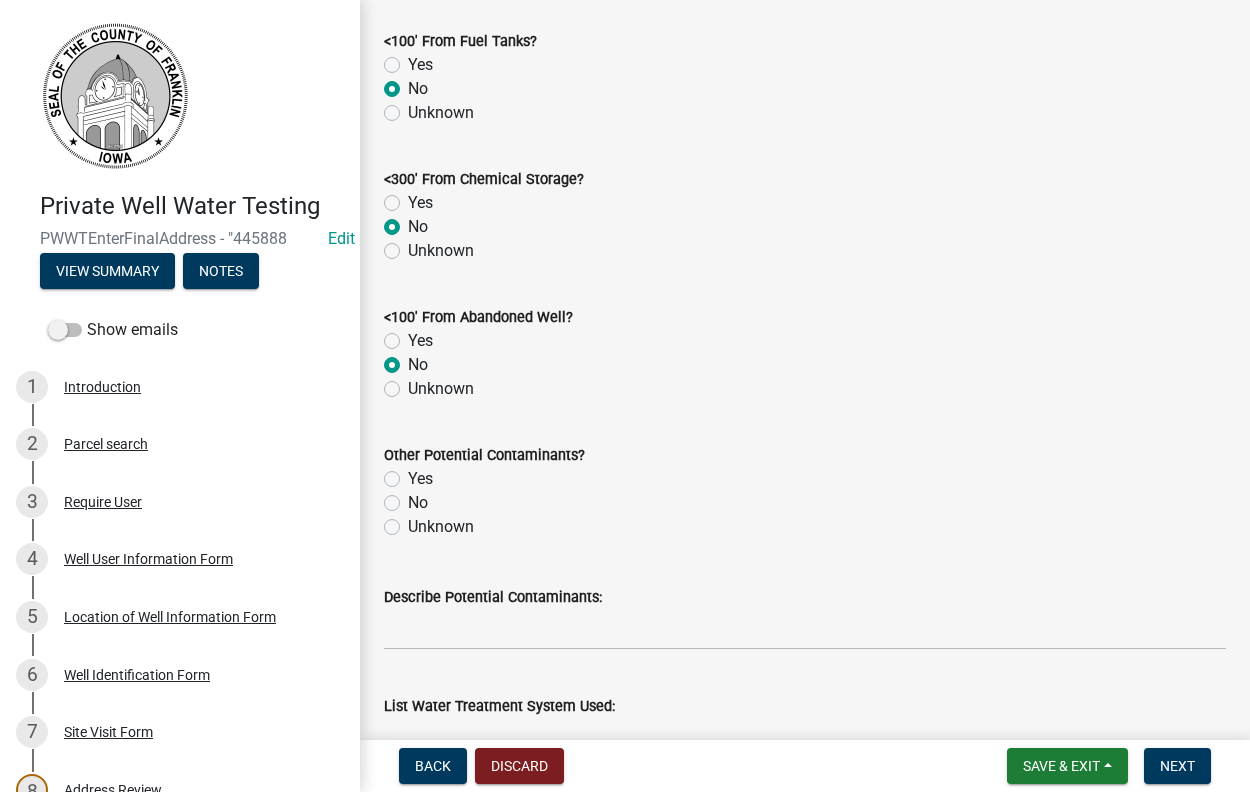 click on "Unknown" 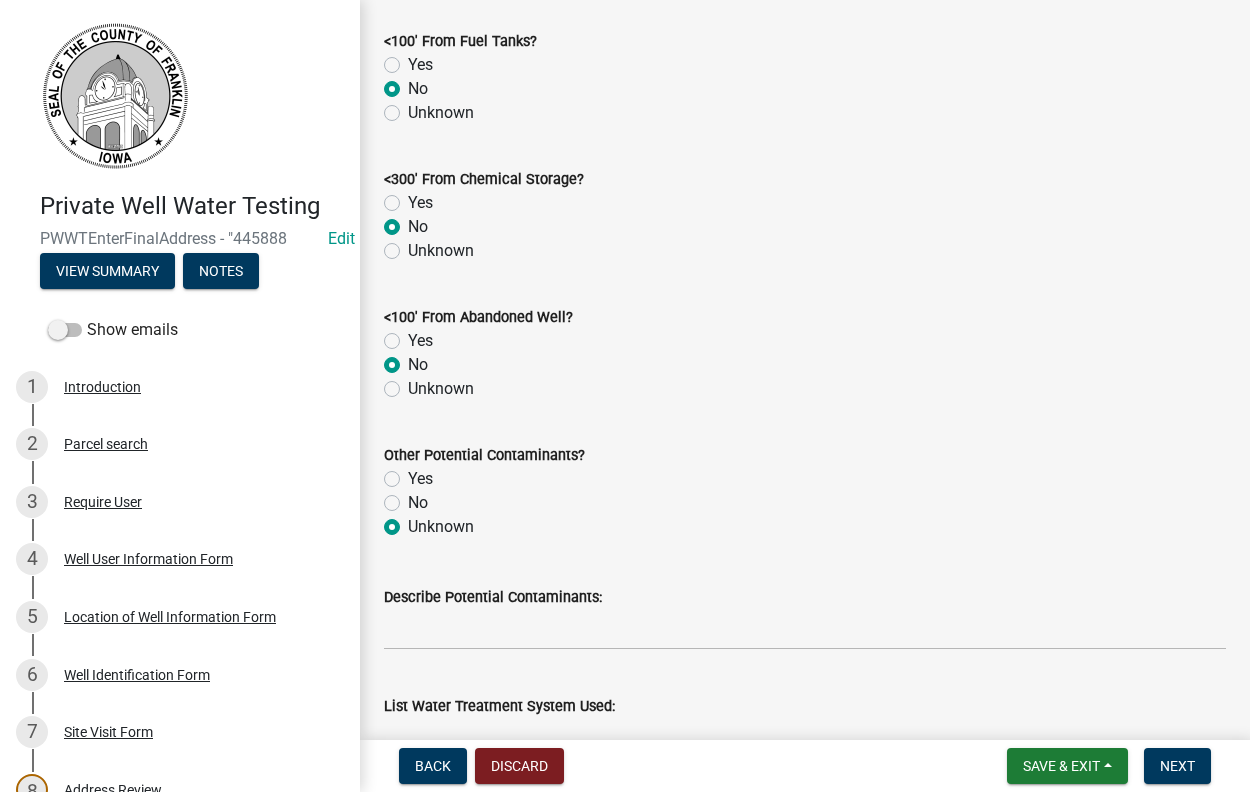 radio on "true" 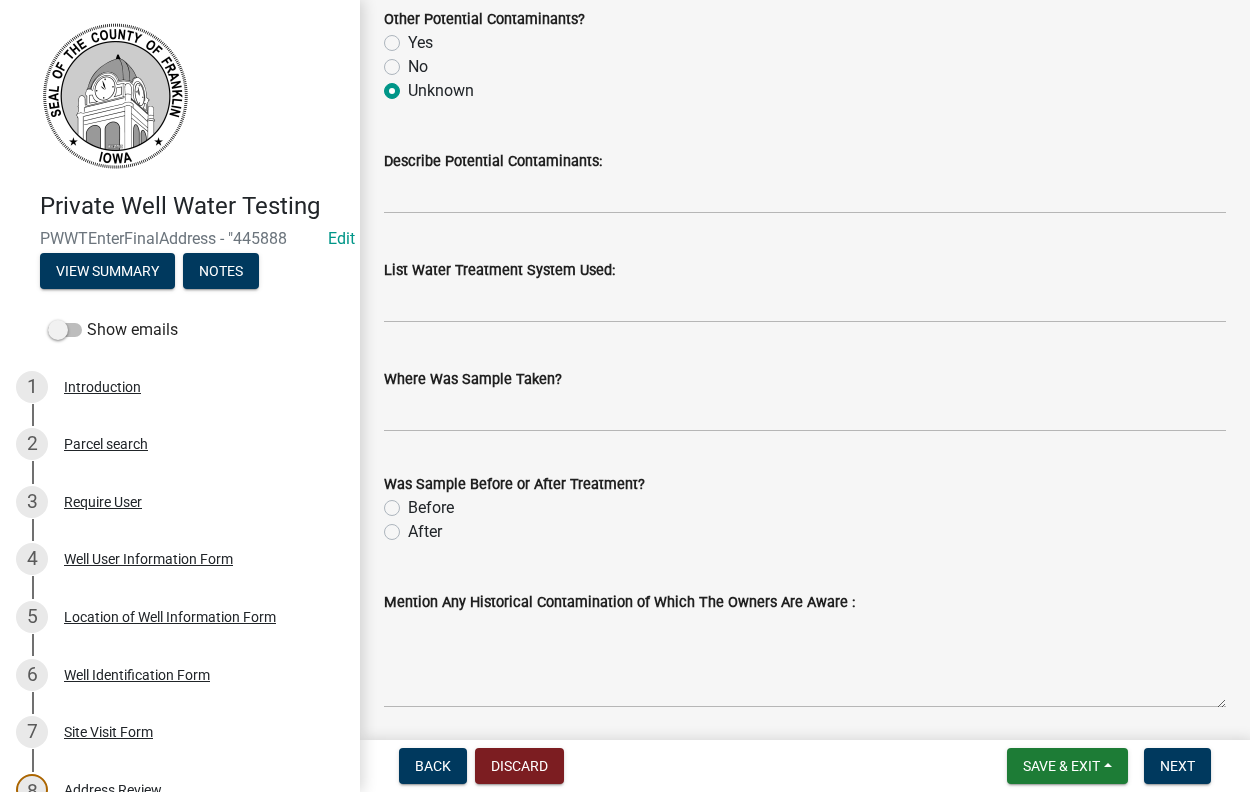 scroll, scrollTop: 2052, scrollLeft: 0, axis: vertical 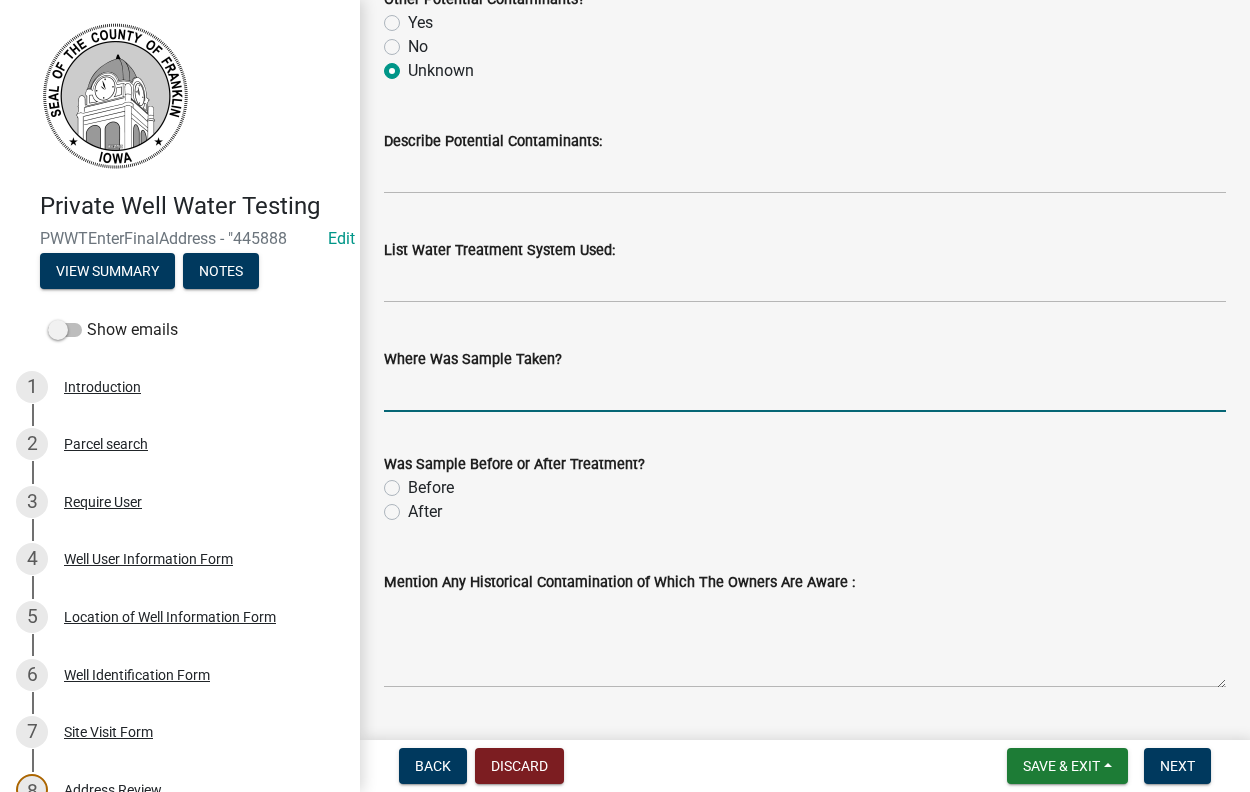 click on "Where Was Sample Taken?" at bounding box center (805, 391) 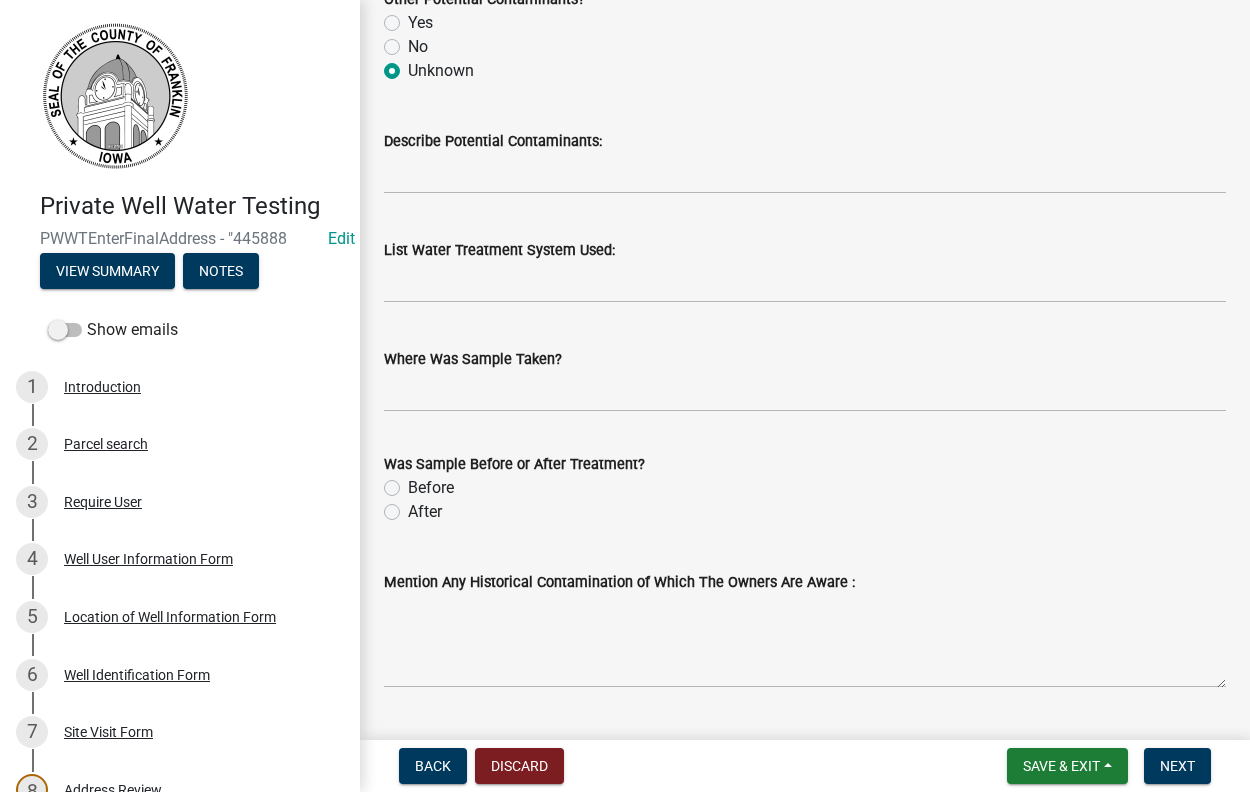 click on "Before" 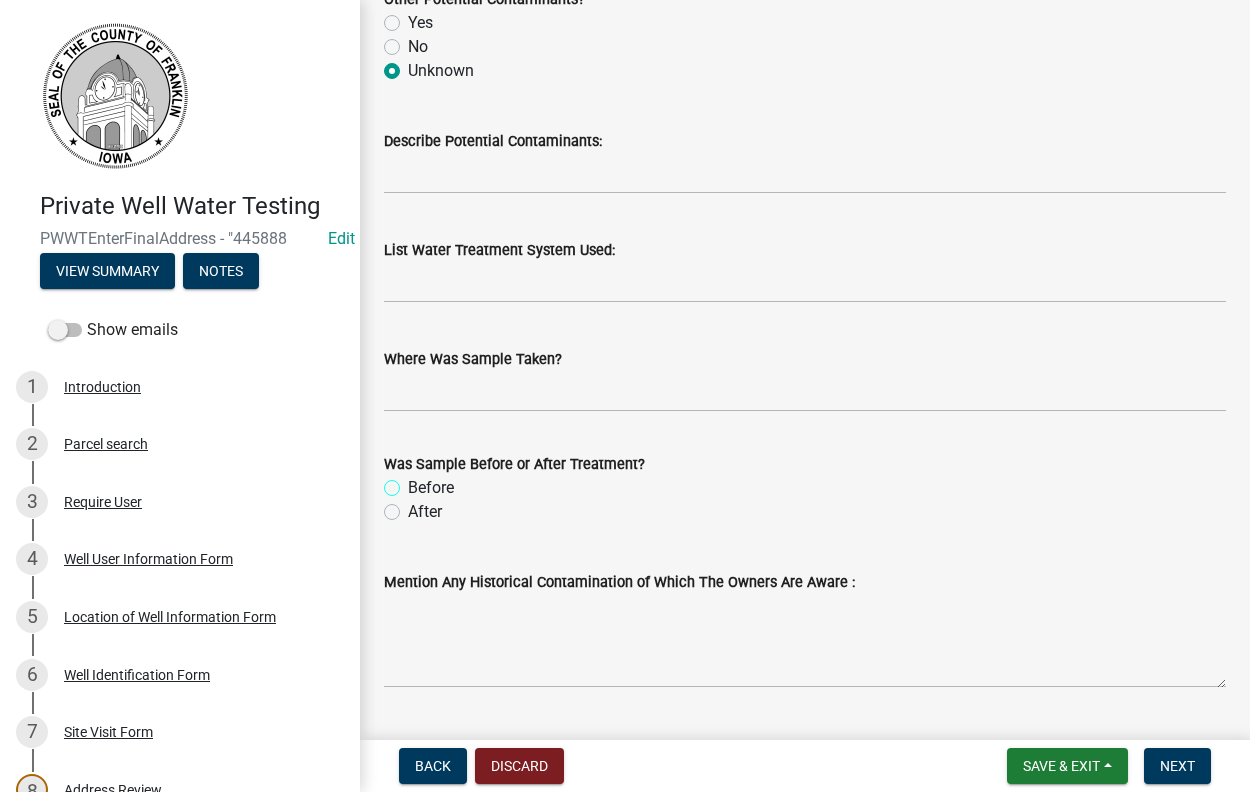 click on "Before" at bounding box center [414, 482] 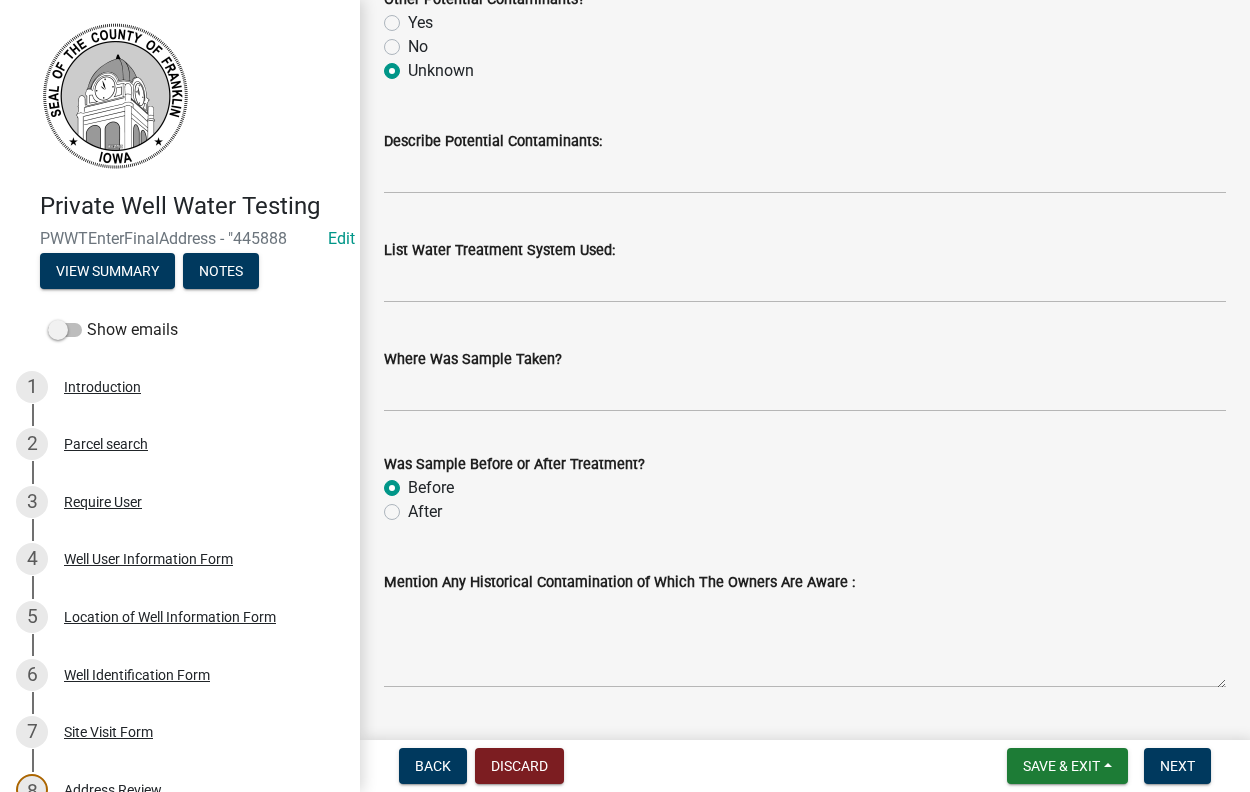 radio on "true" 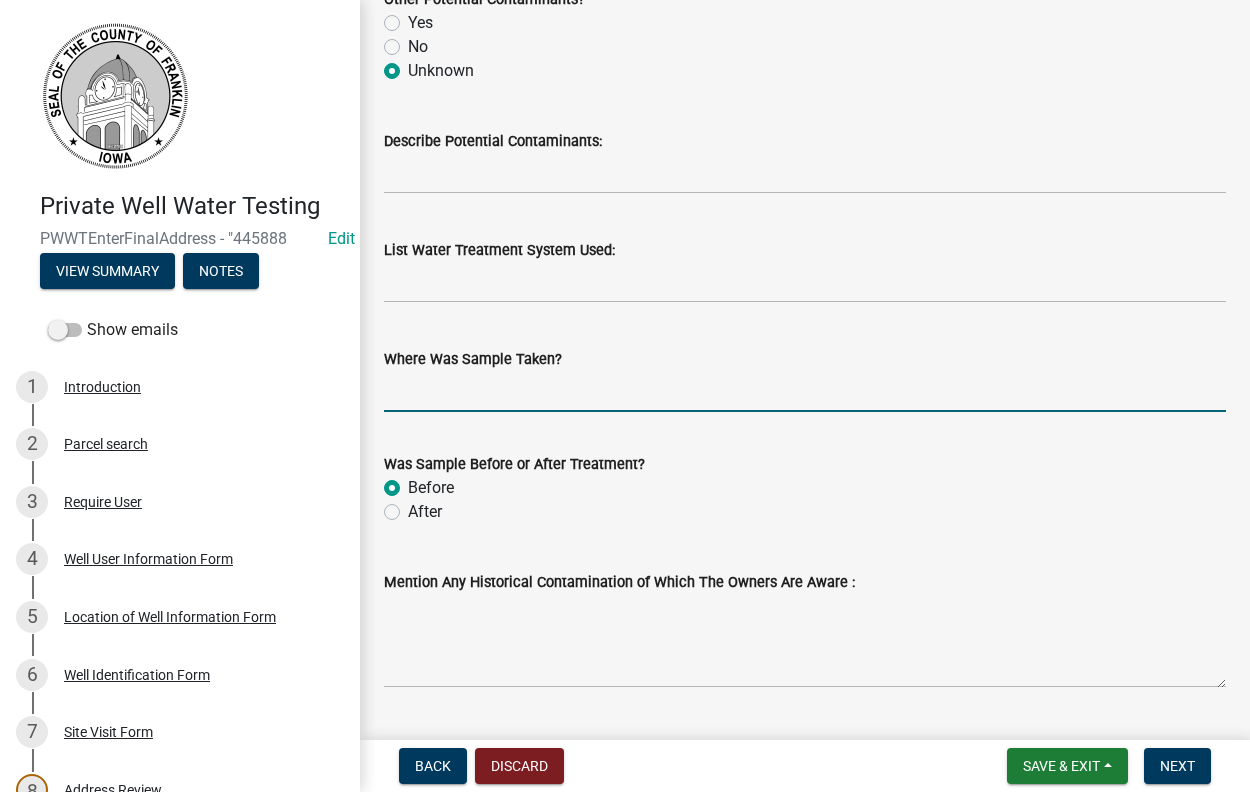 click on "Where Was Sample Taken?" at bounding box center [805, 391] 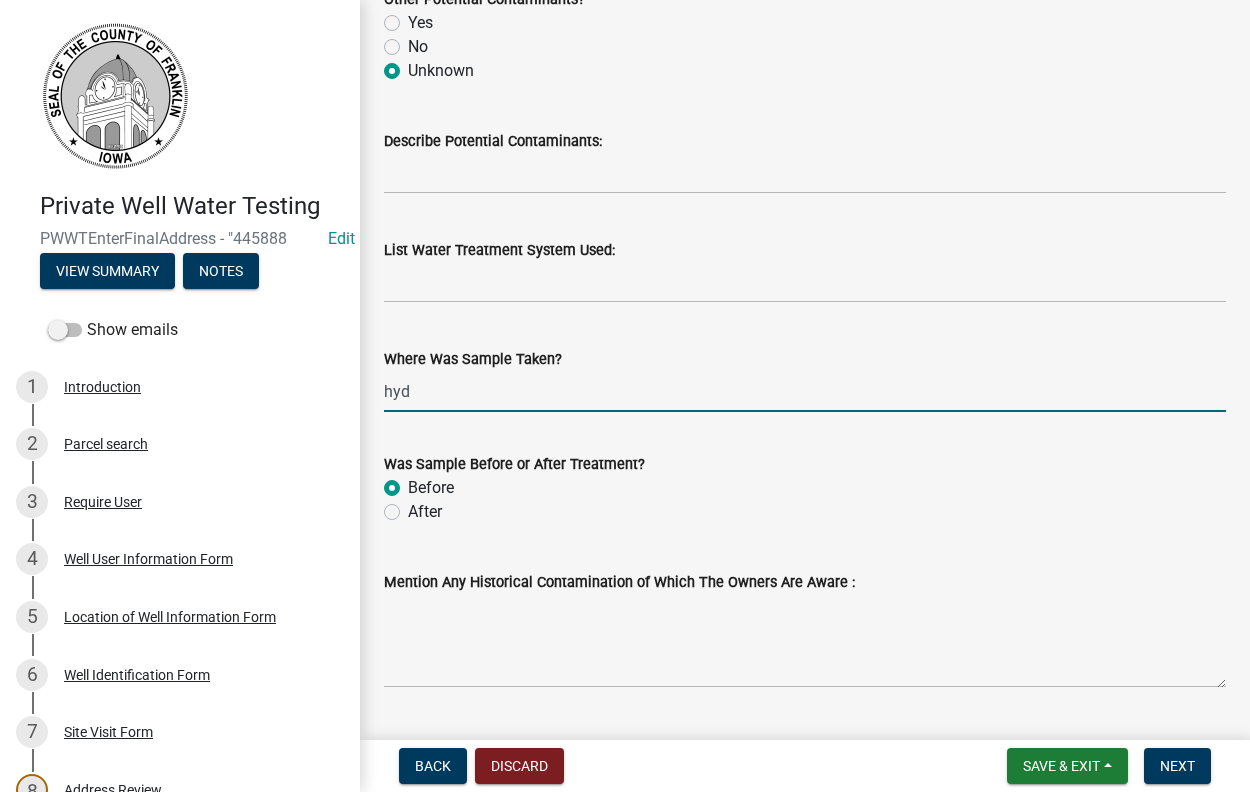scroll, scrollTop: 2303, scrollLeft: 0, axis: vertical 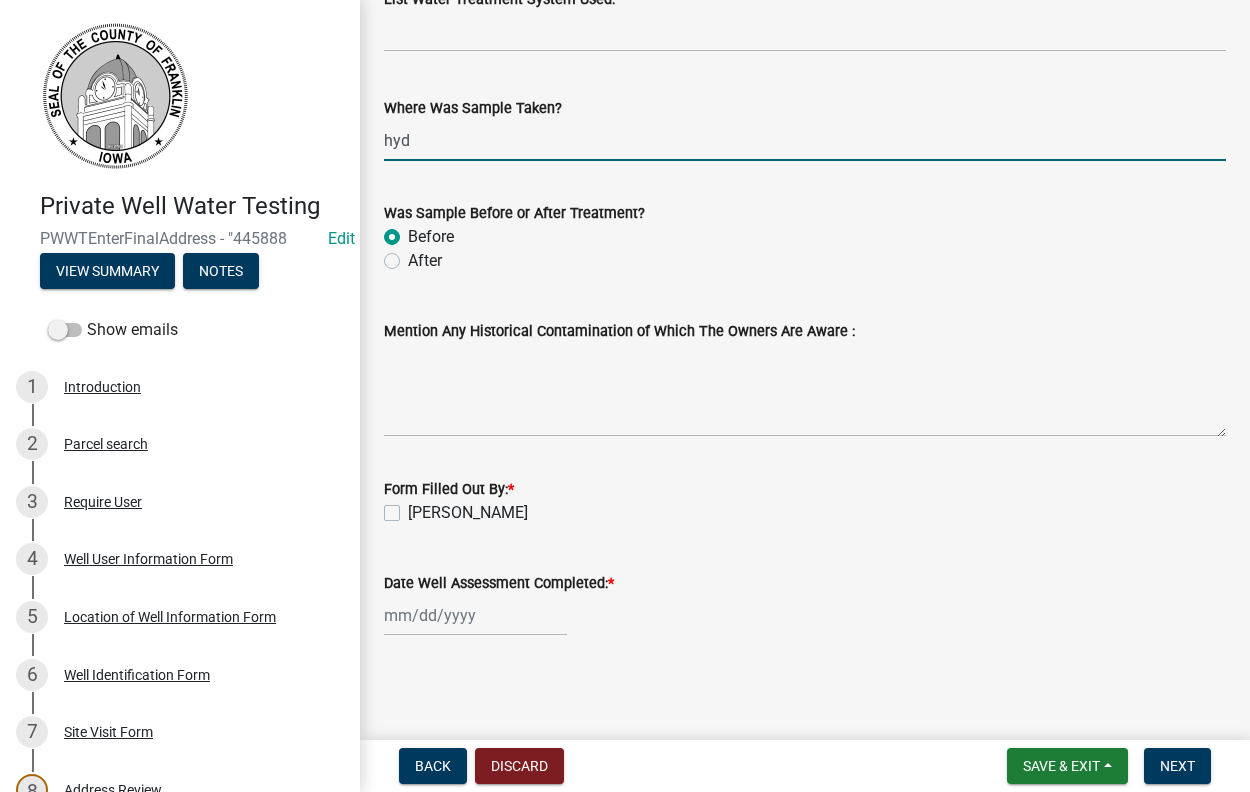 type on "hyd" 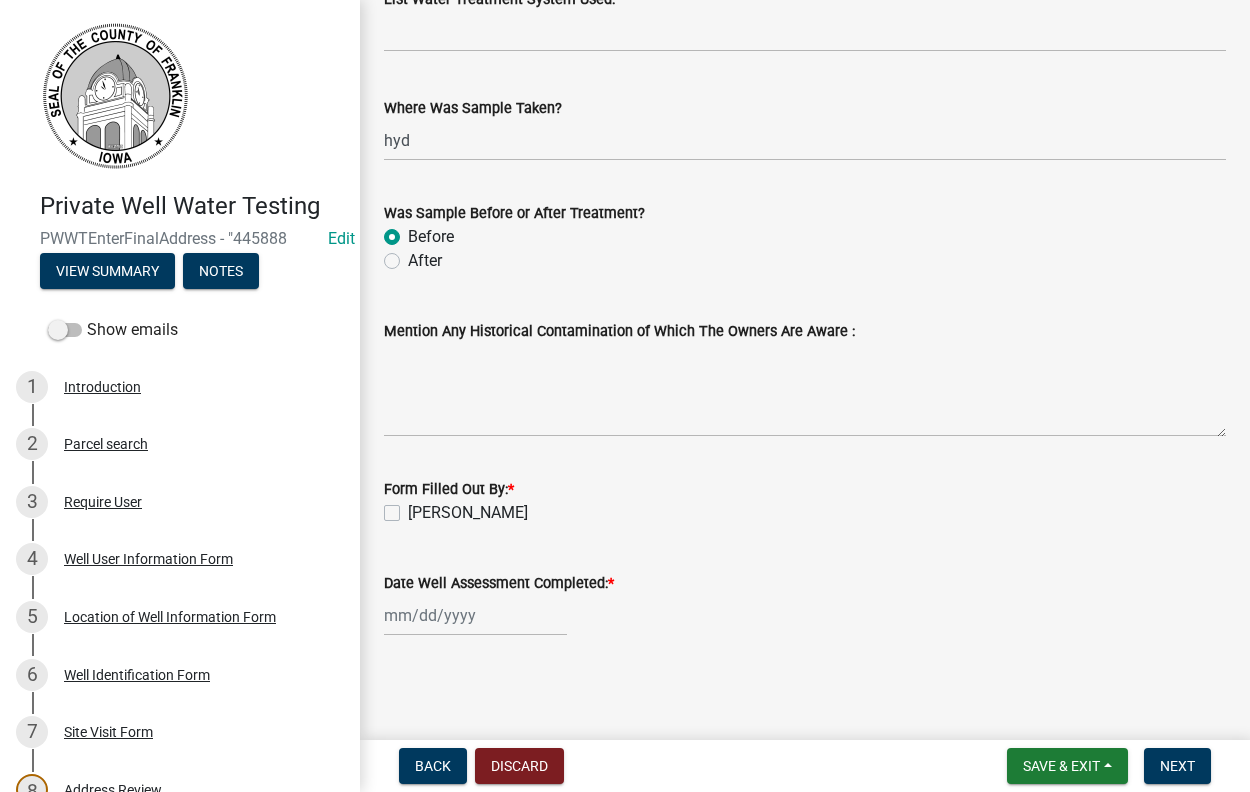 click on "[PERSON_NAME]" 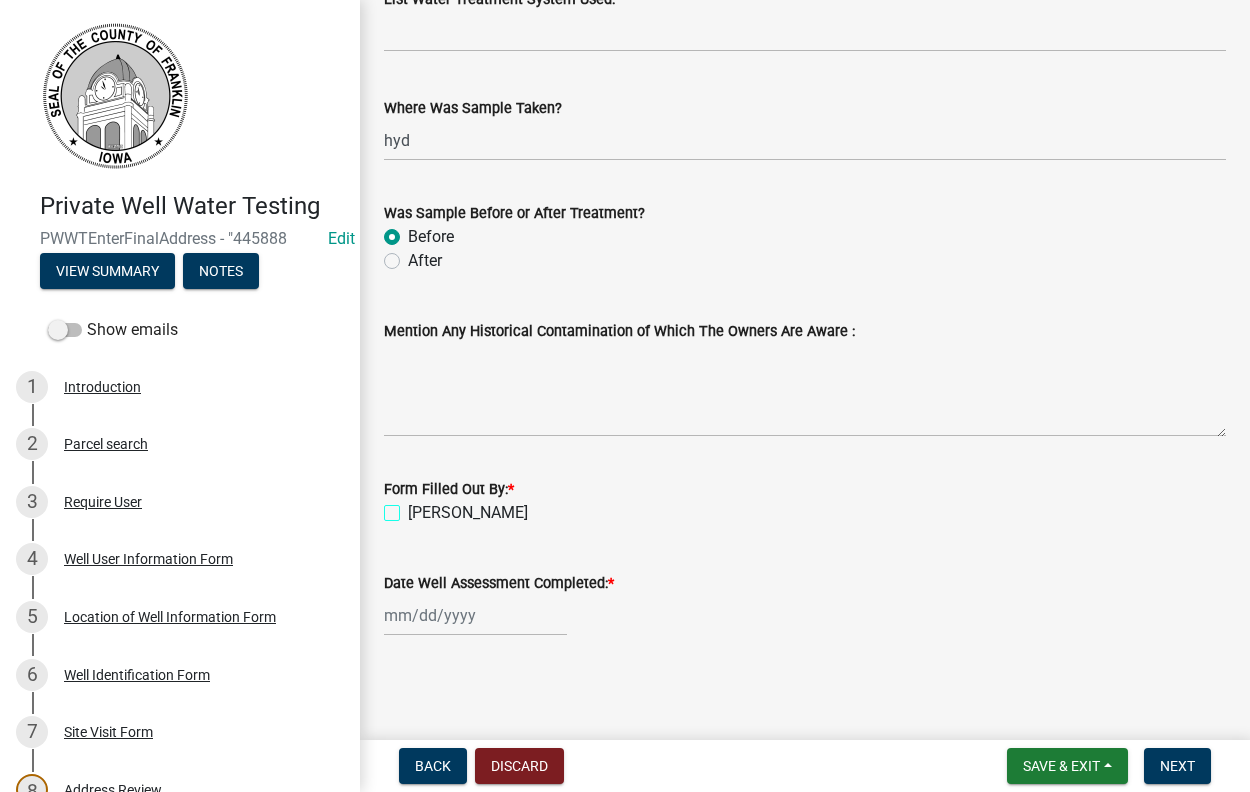 click on "[PERSON_NAME]" at bounding box center (414, 507) 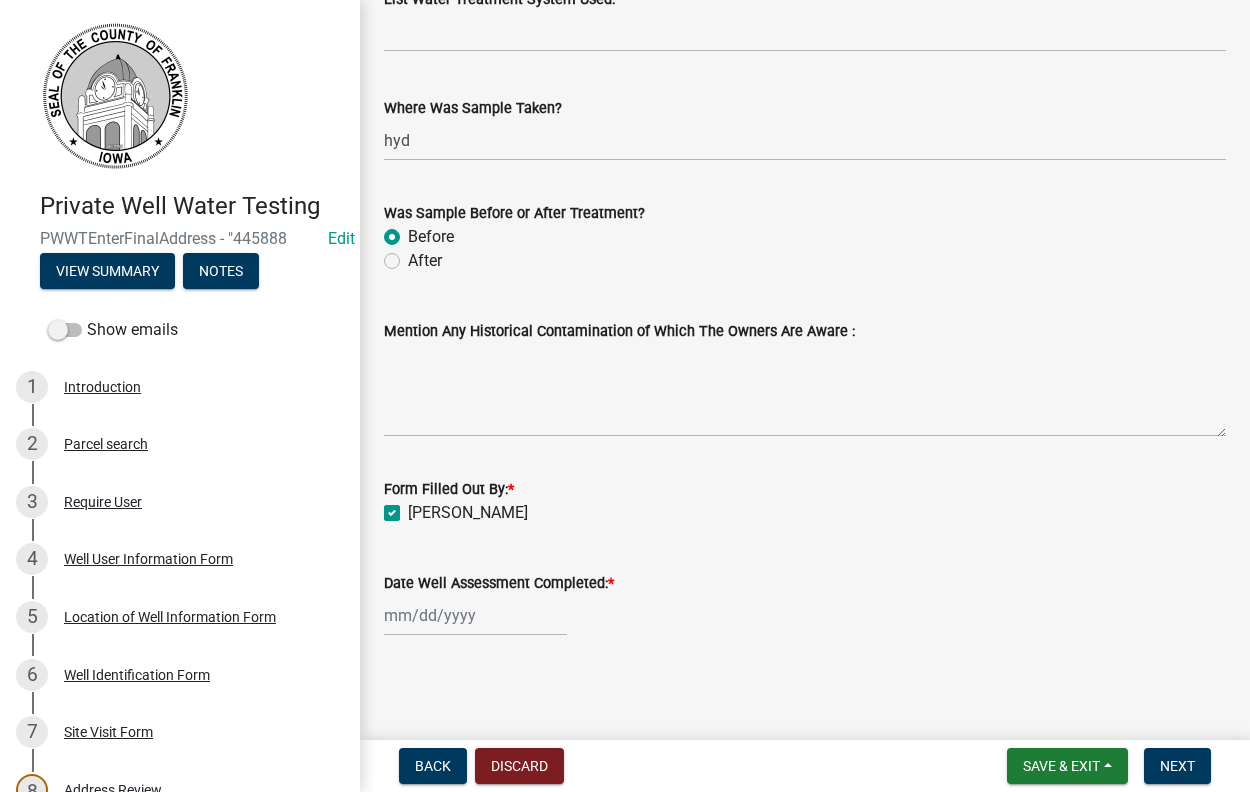 checkbox on "true" 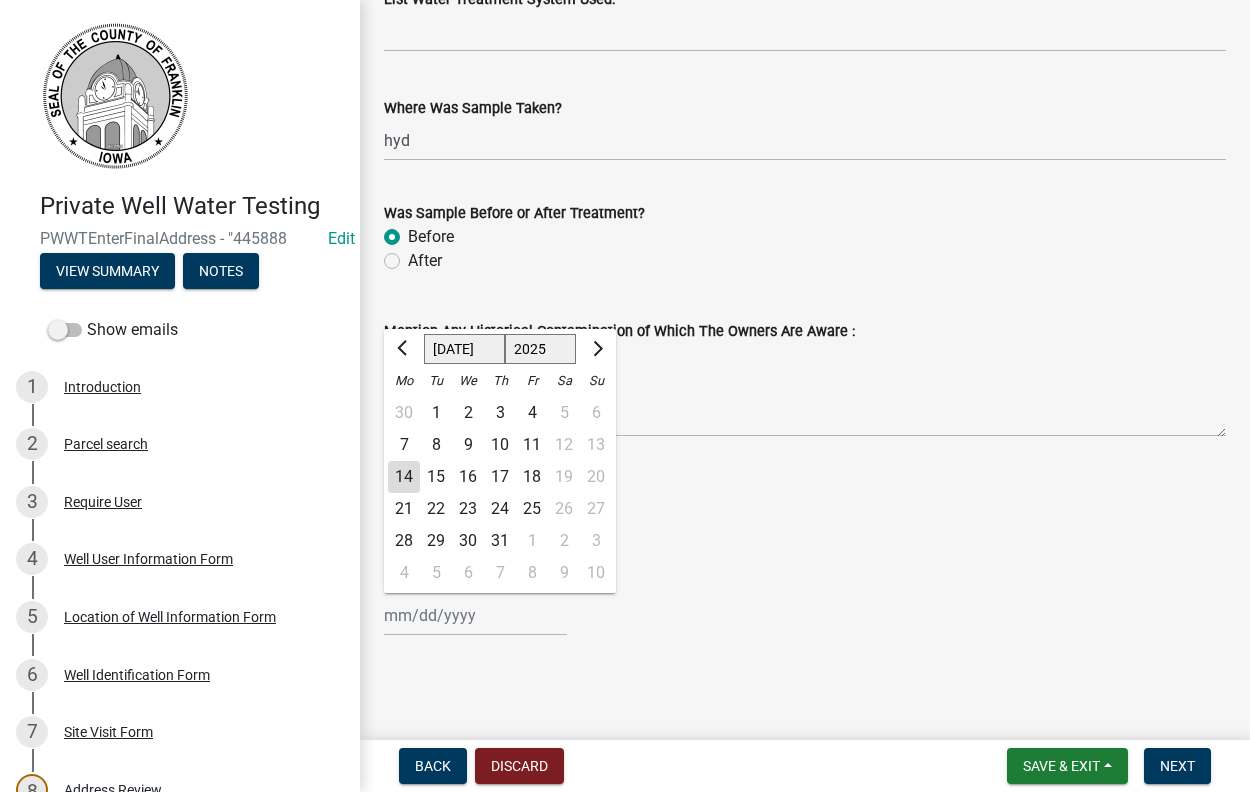 click on "8" 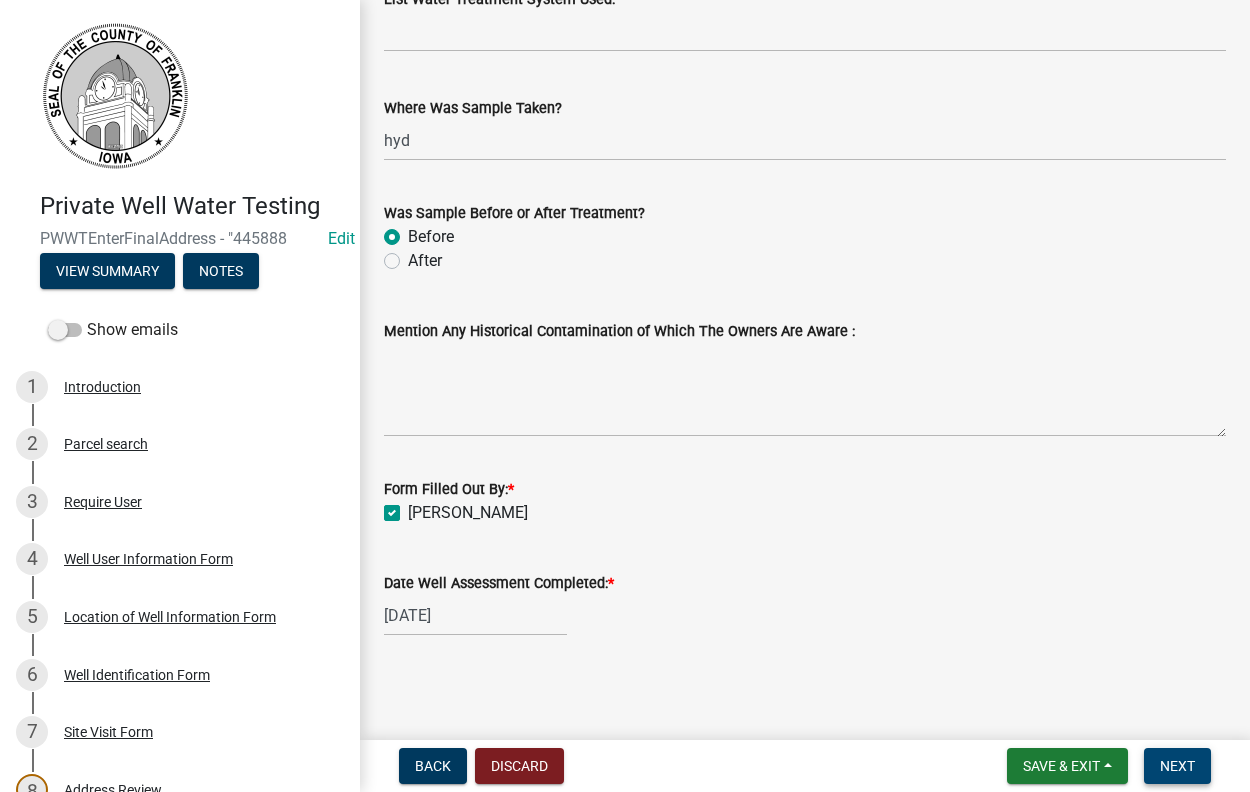 click on "Next" at bounding box center (1177, 766) 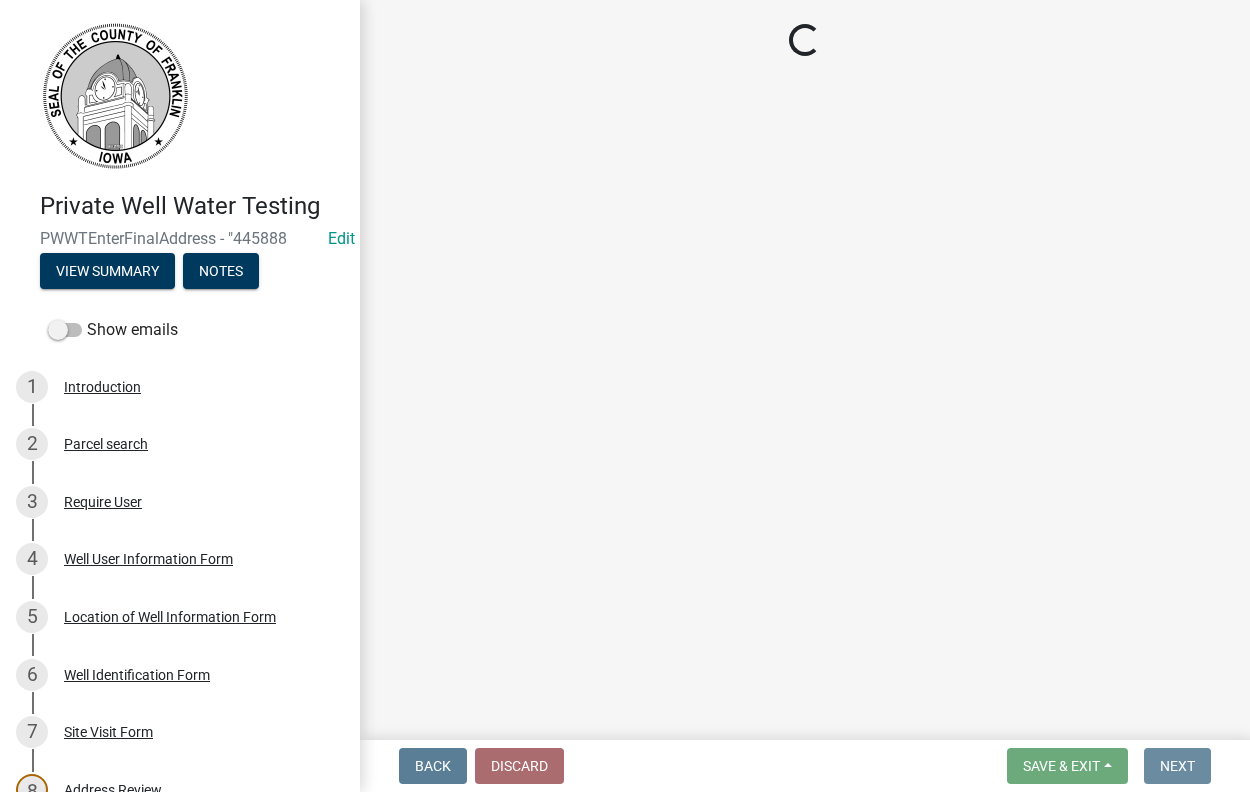 scroll, scrollTop: 0, scrollLeft: 0, axis: both 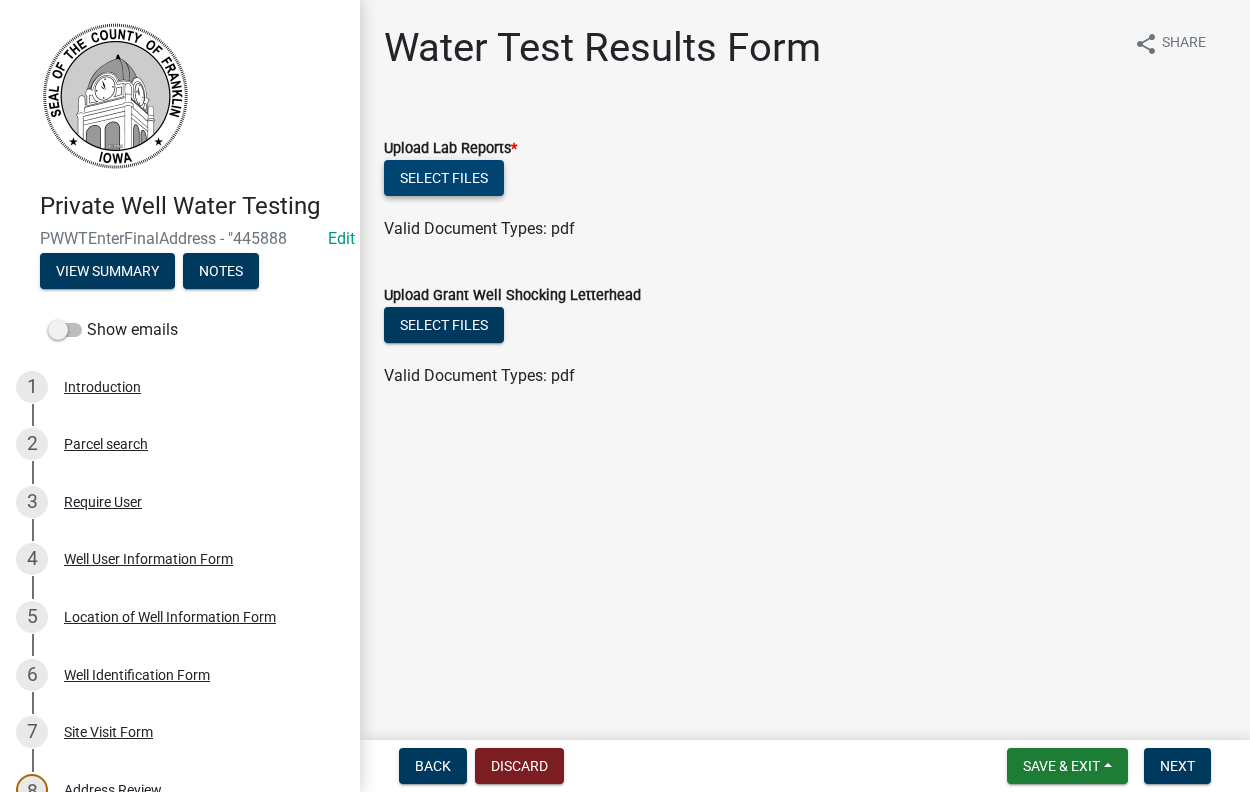 click on "Select files" 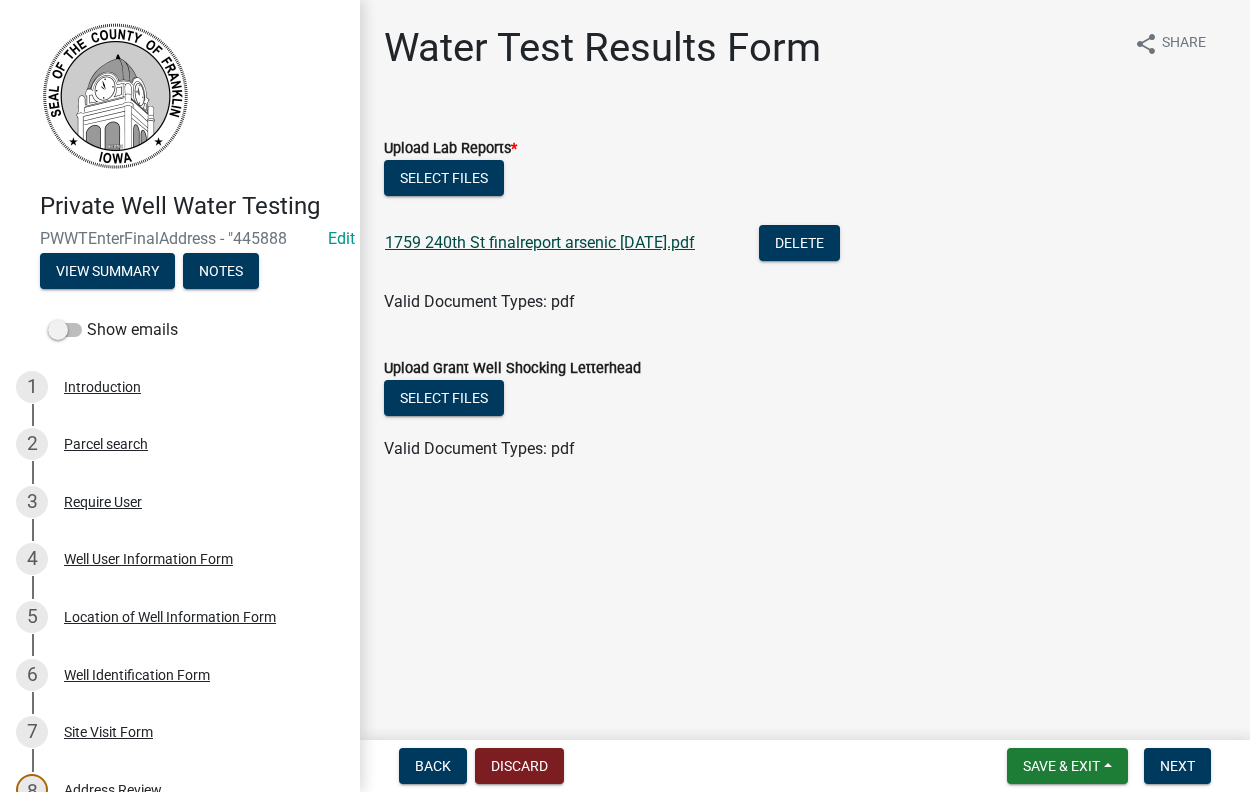 click on "1759 240th St finalreport arsenic [DATE].pdf" 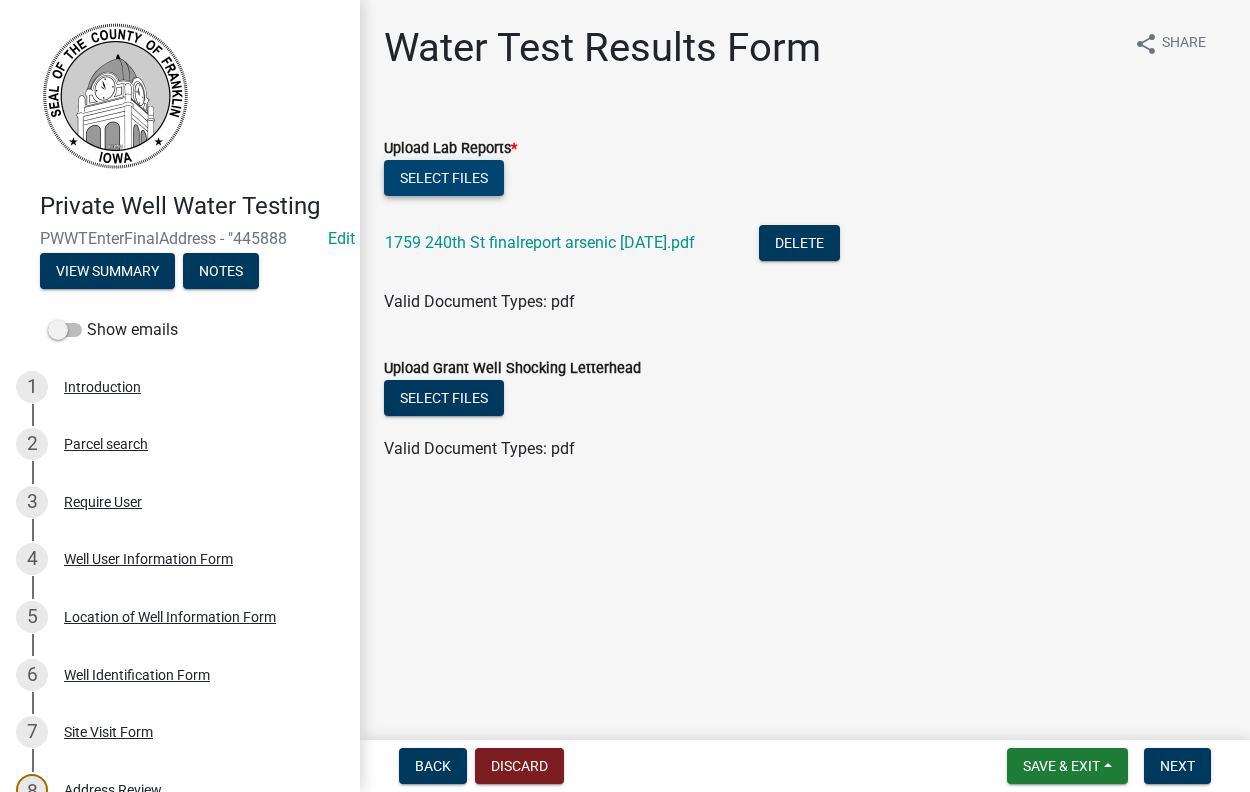 click on "Select files" 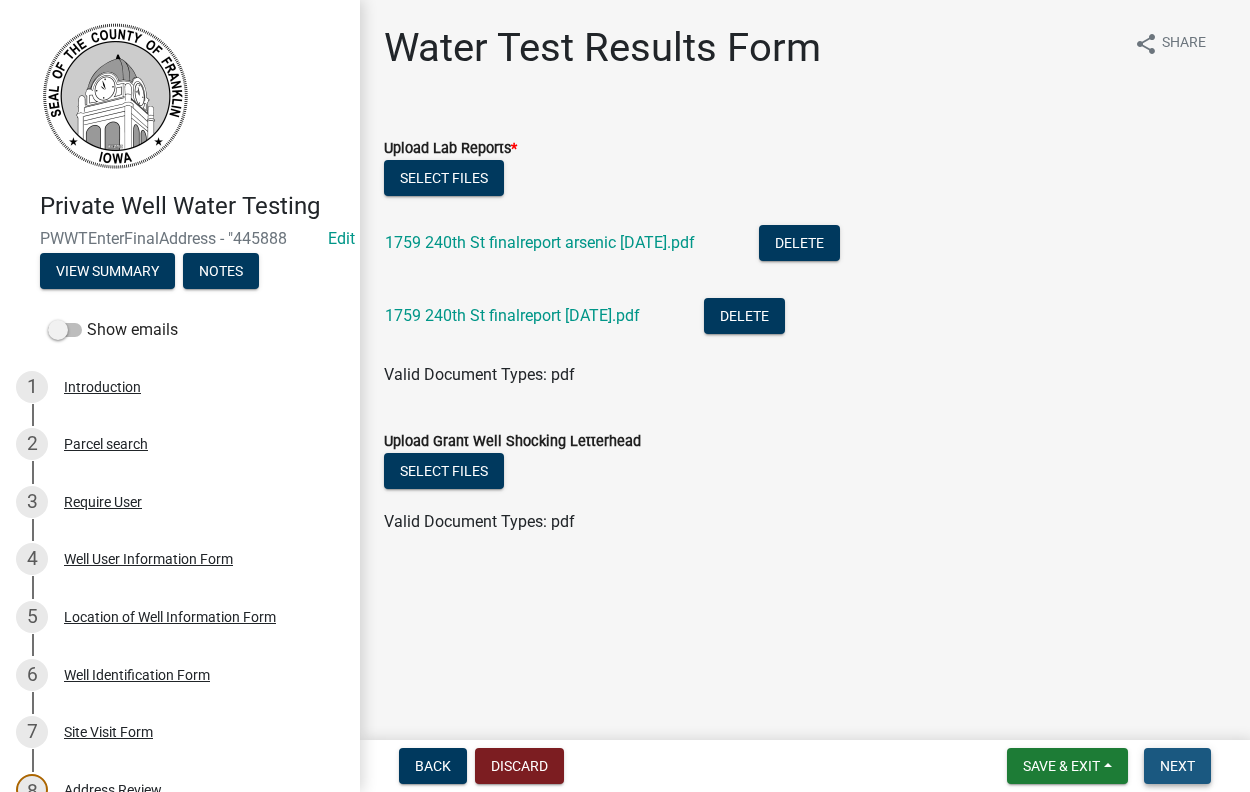 click on "Next" at bounding box center (1177, 766) 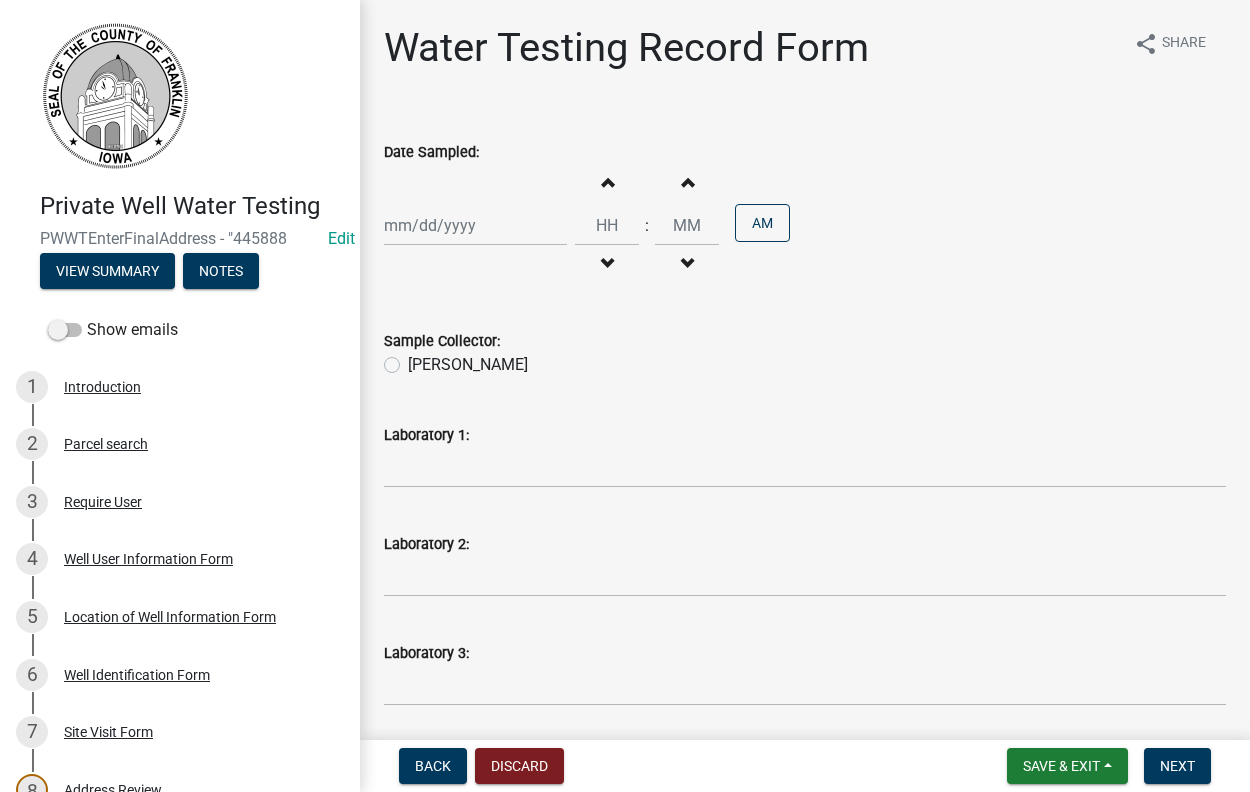 click on "Date Sampled:" at bounding box center (475, 225) 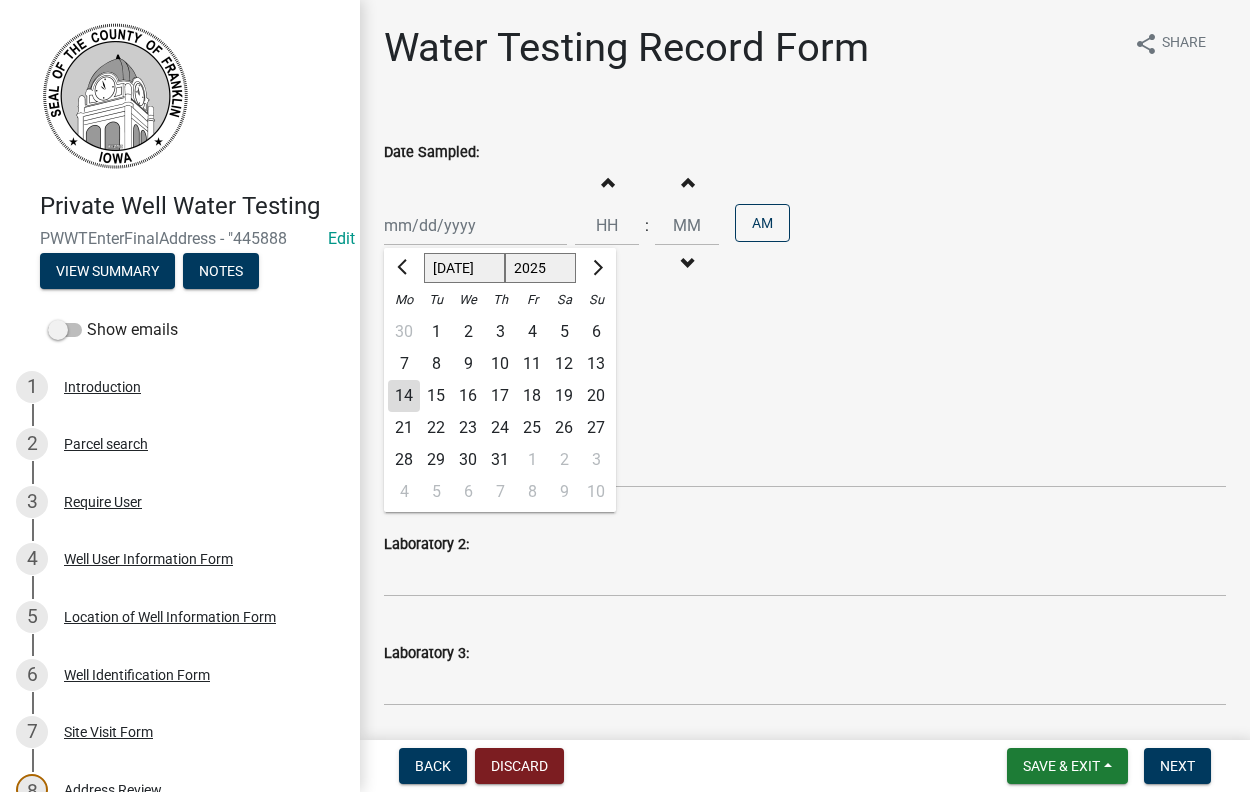 click on "8" 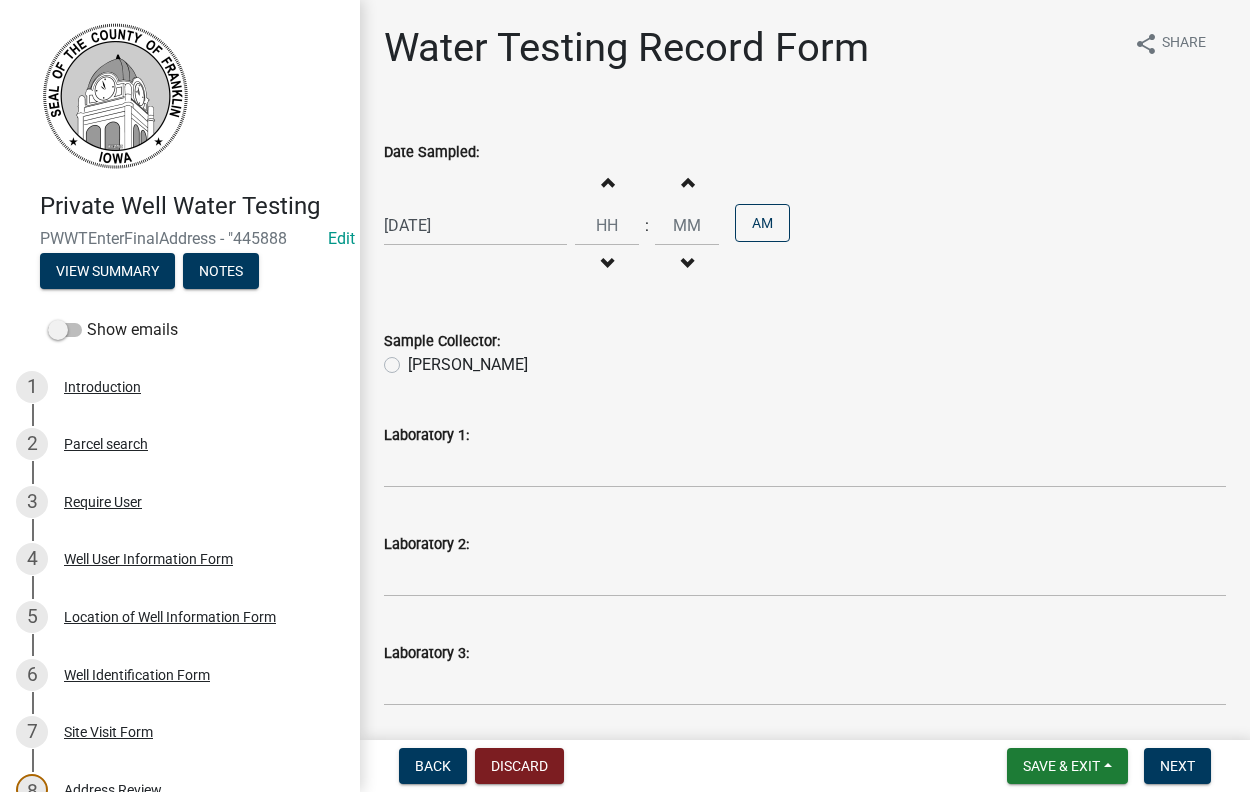 click on "[PERSON_NAME]" 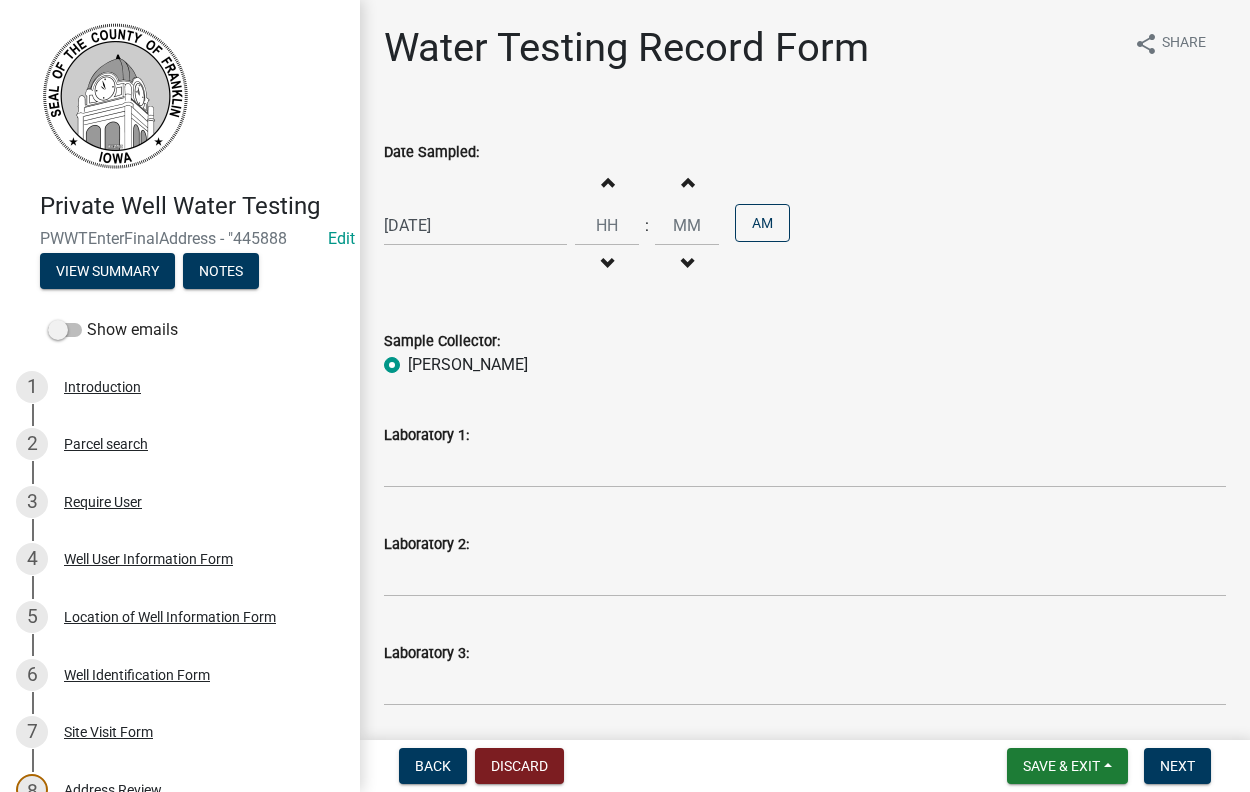 radio on "true" 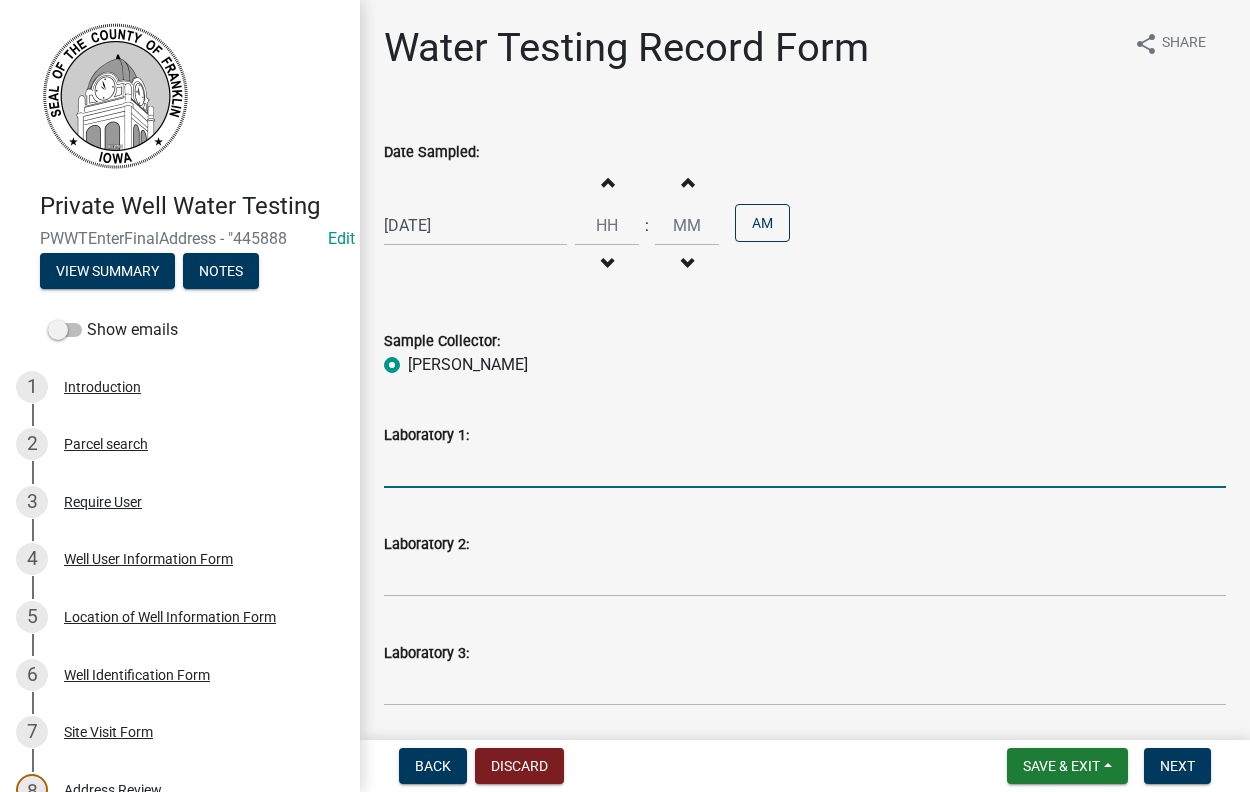 click on "Laboratory 1:" at bounding box center (805, 467) 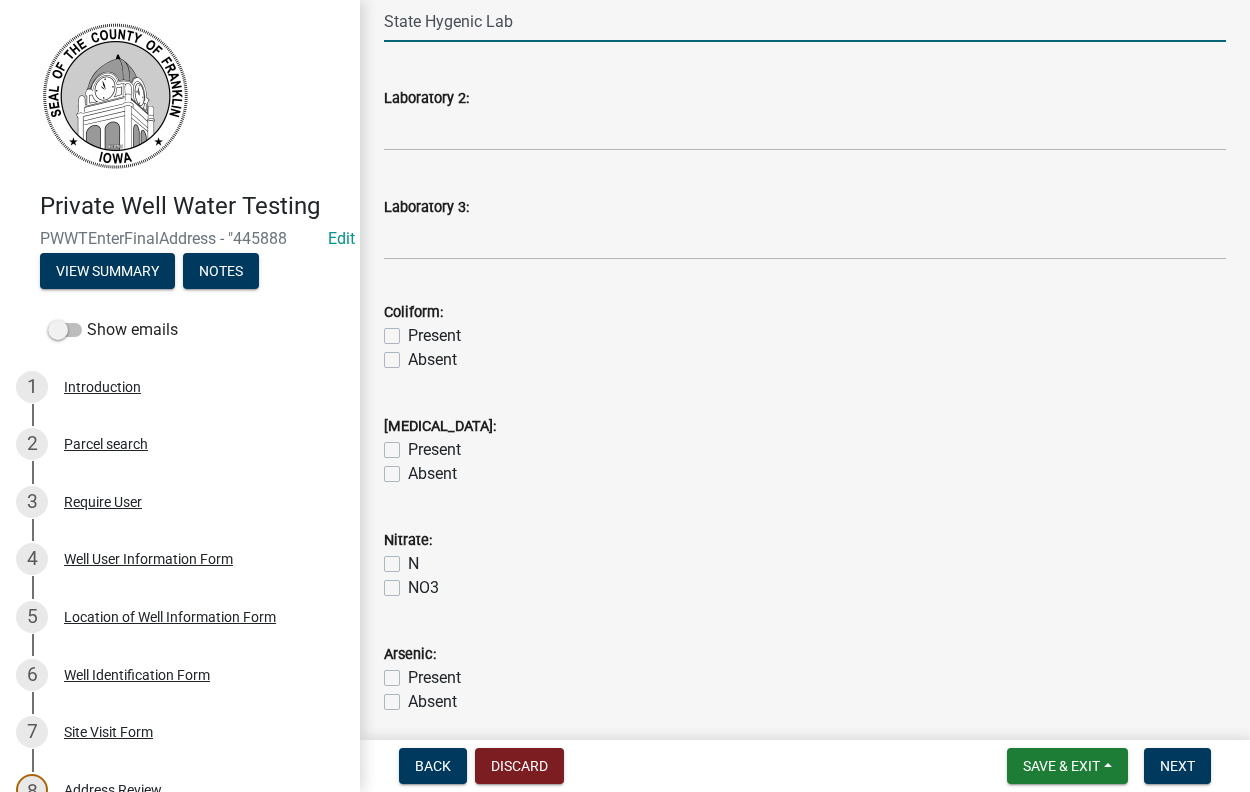 scroll, scrollTop: 456, scrollLeft: 0, axis: vertical 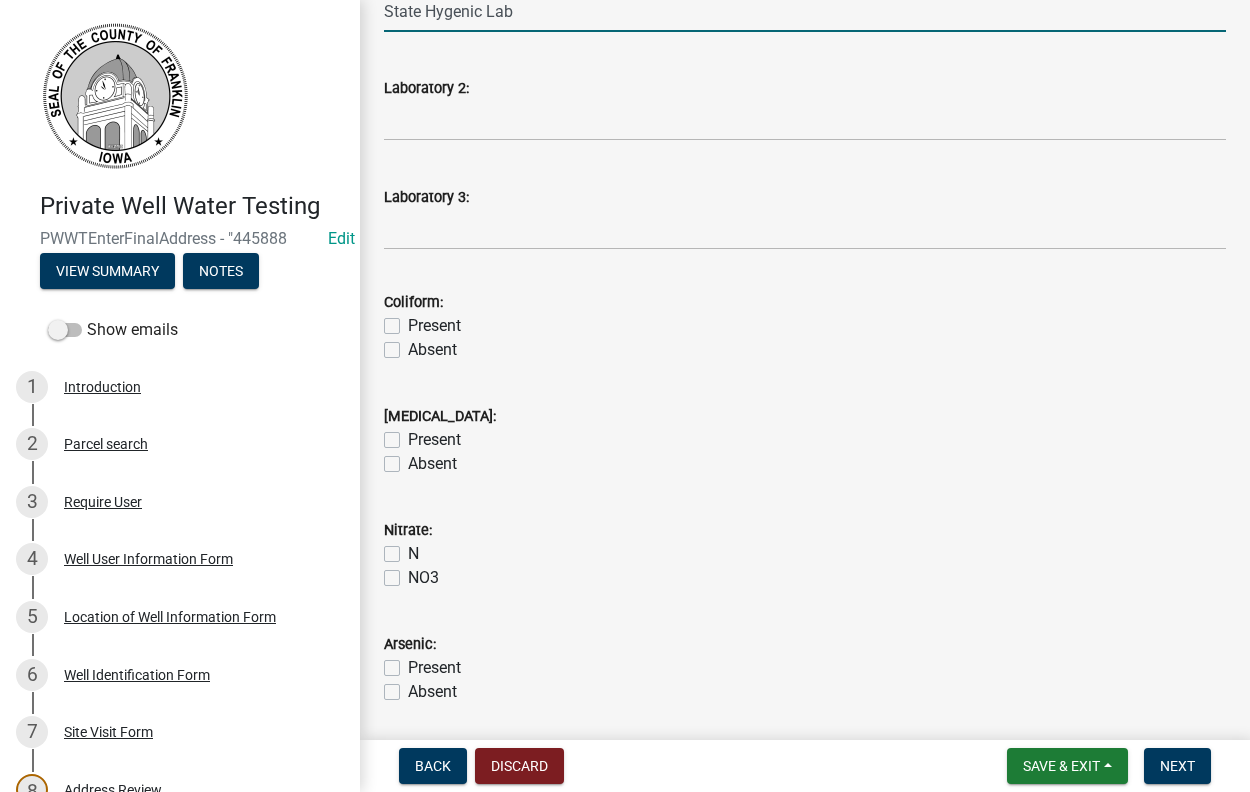 type on "State Hygenic Lab" 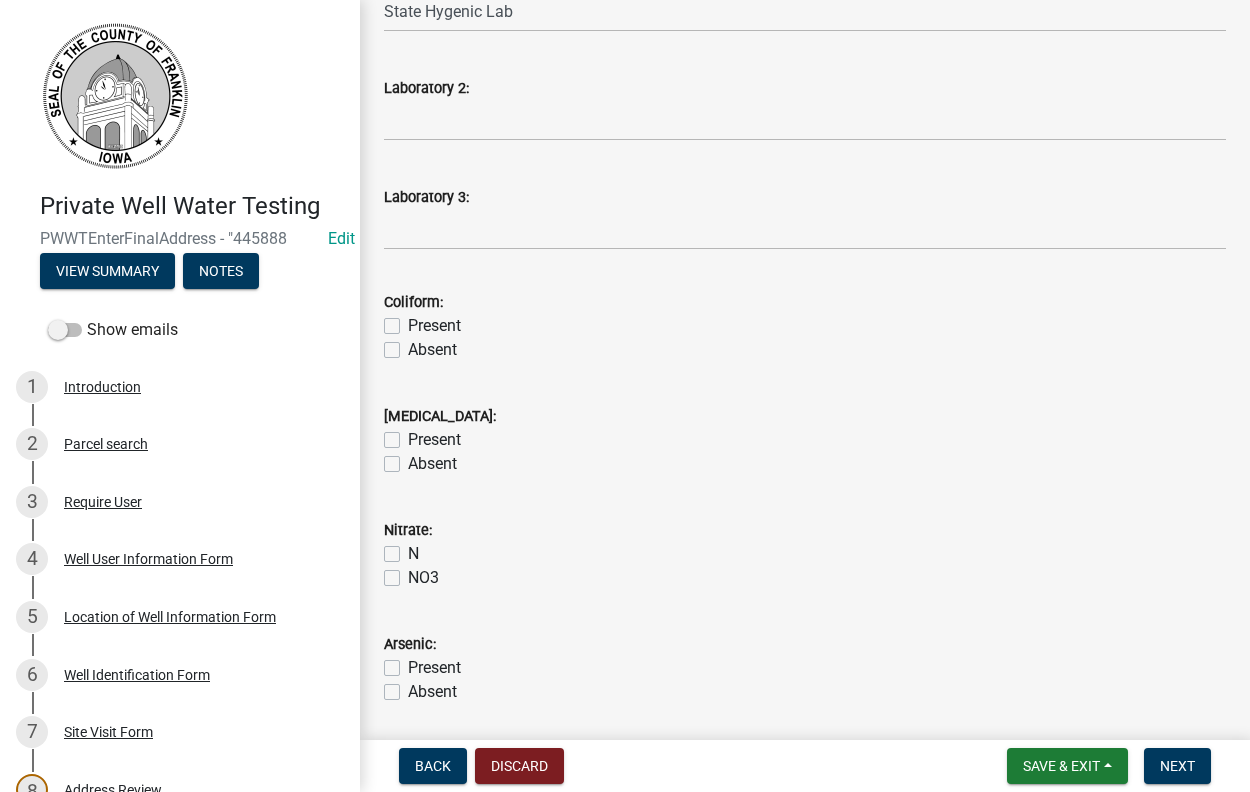 click on "Absent" 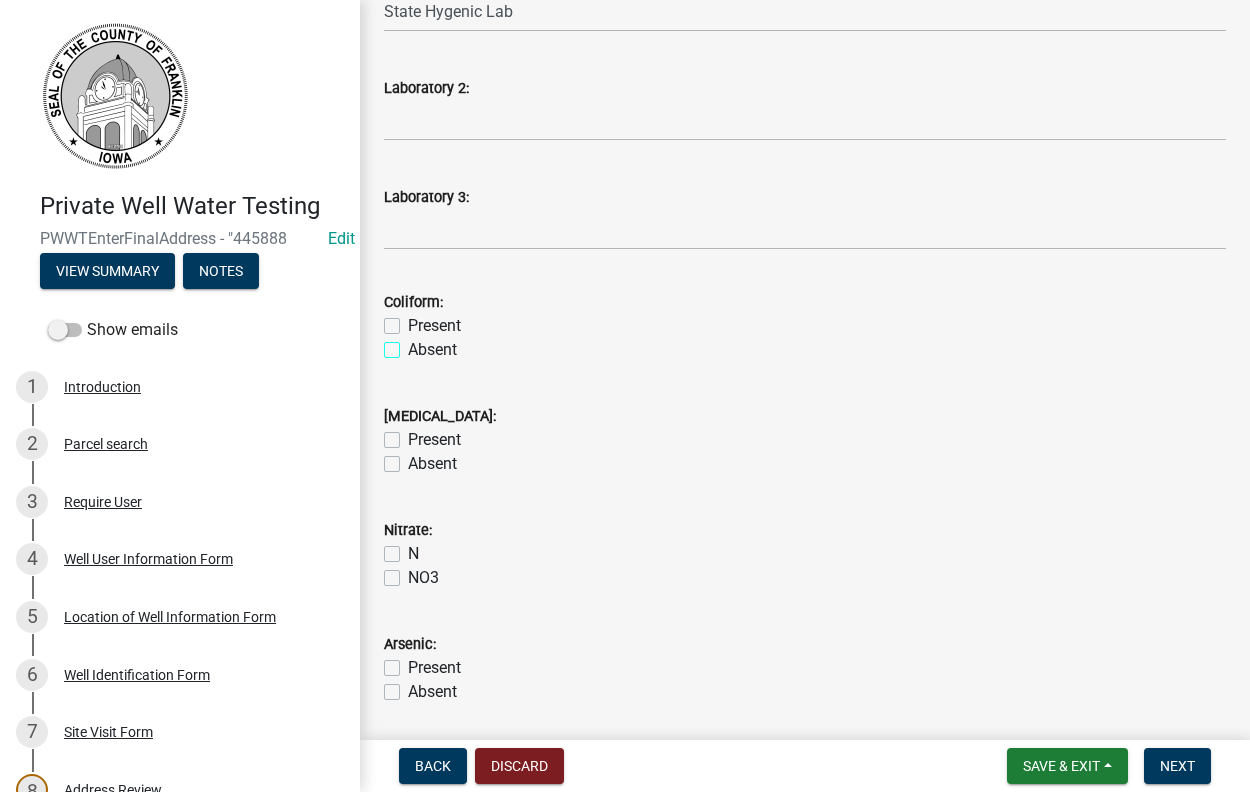 click on "Absent" at bounding box center [414, 344] 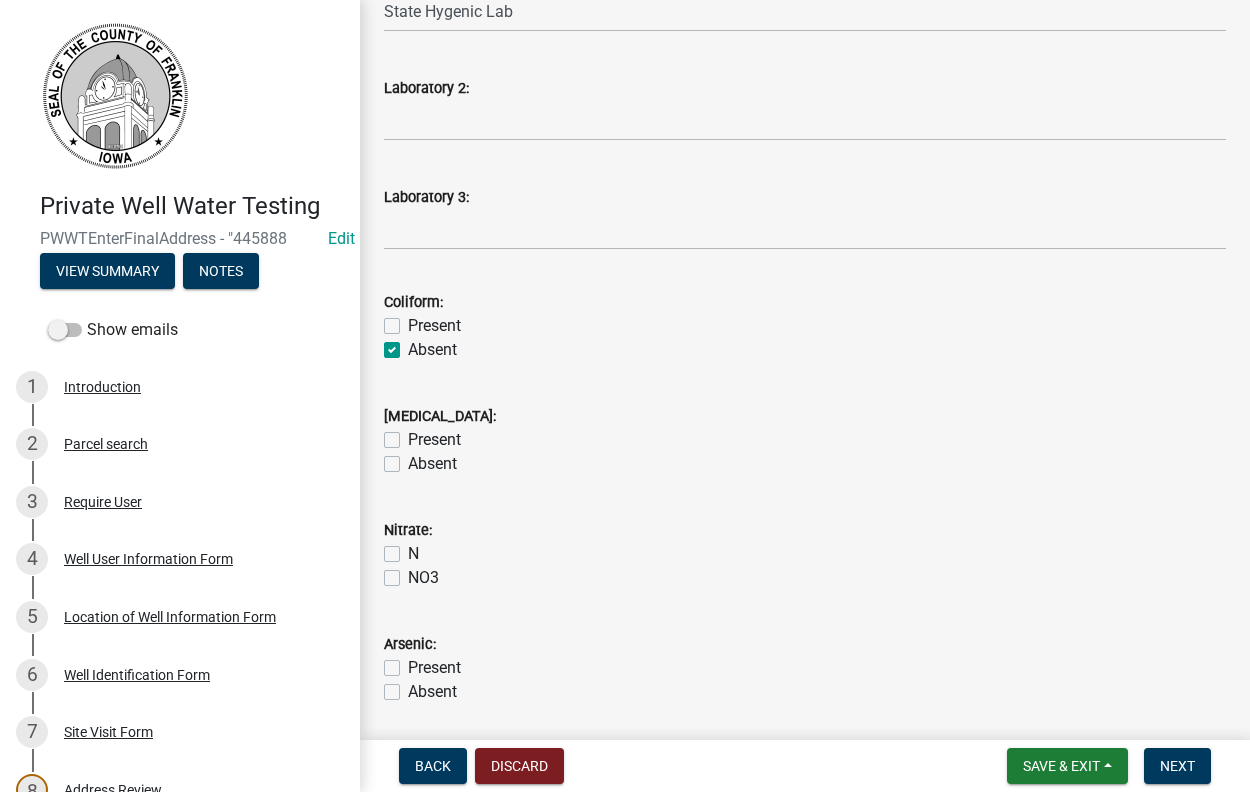 checkbox on "false" 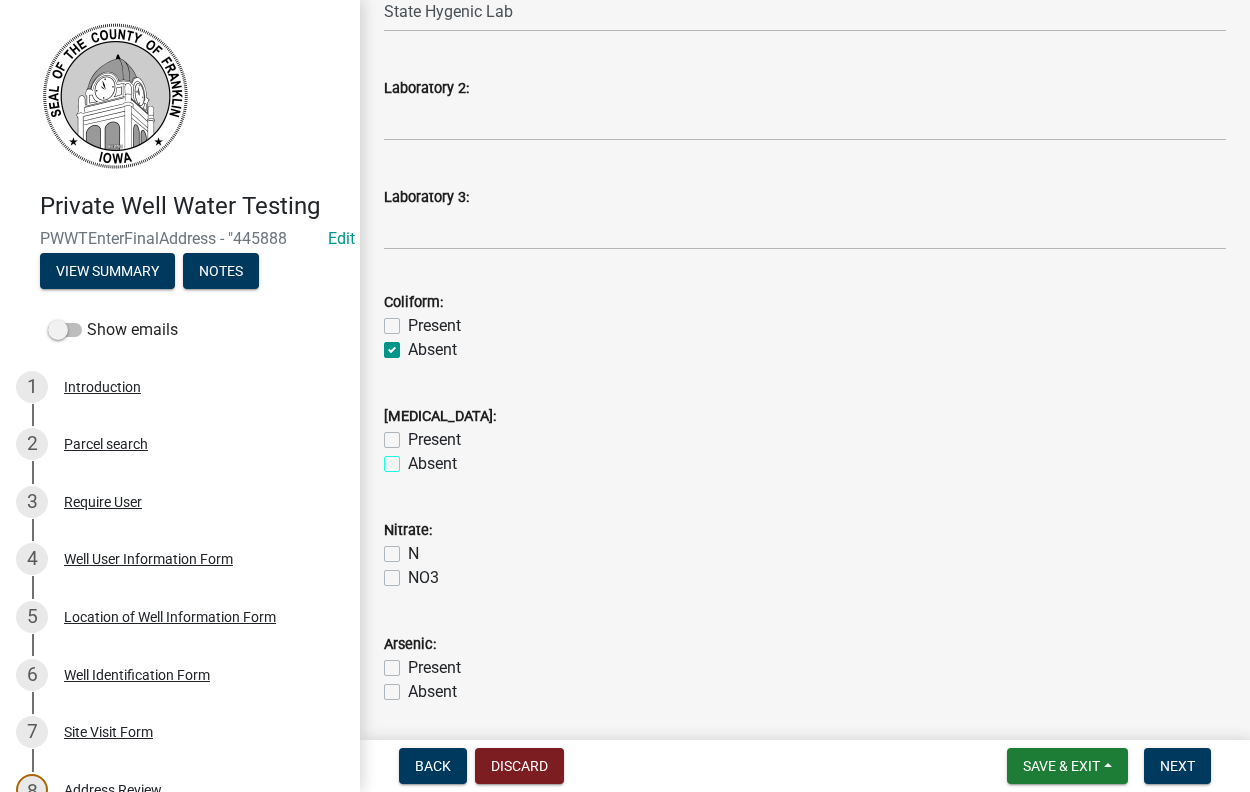 checkbox on "true" 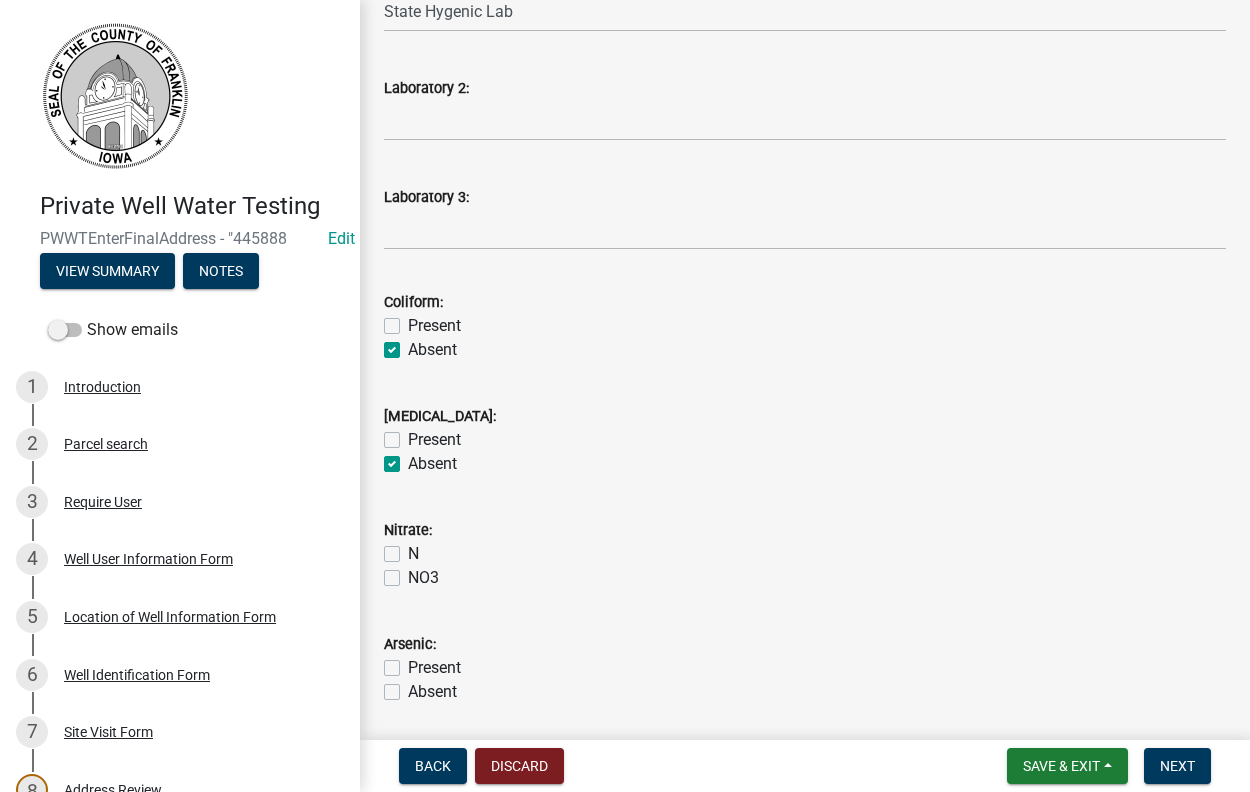 checkbox on "false" 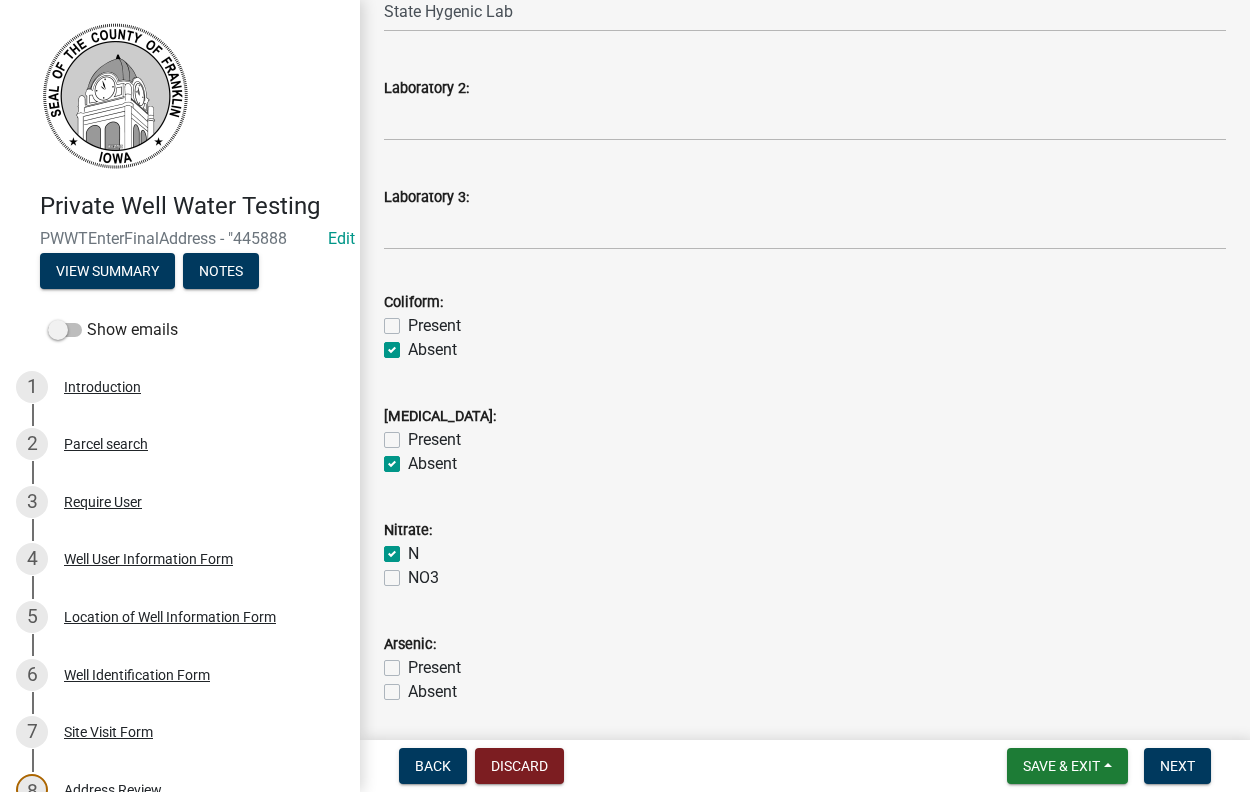 checkbox on "true" 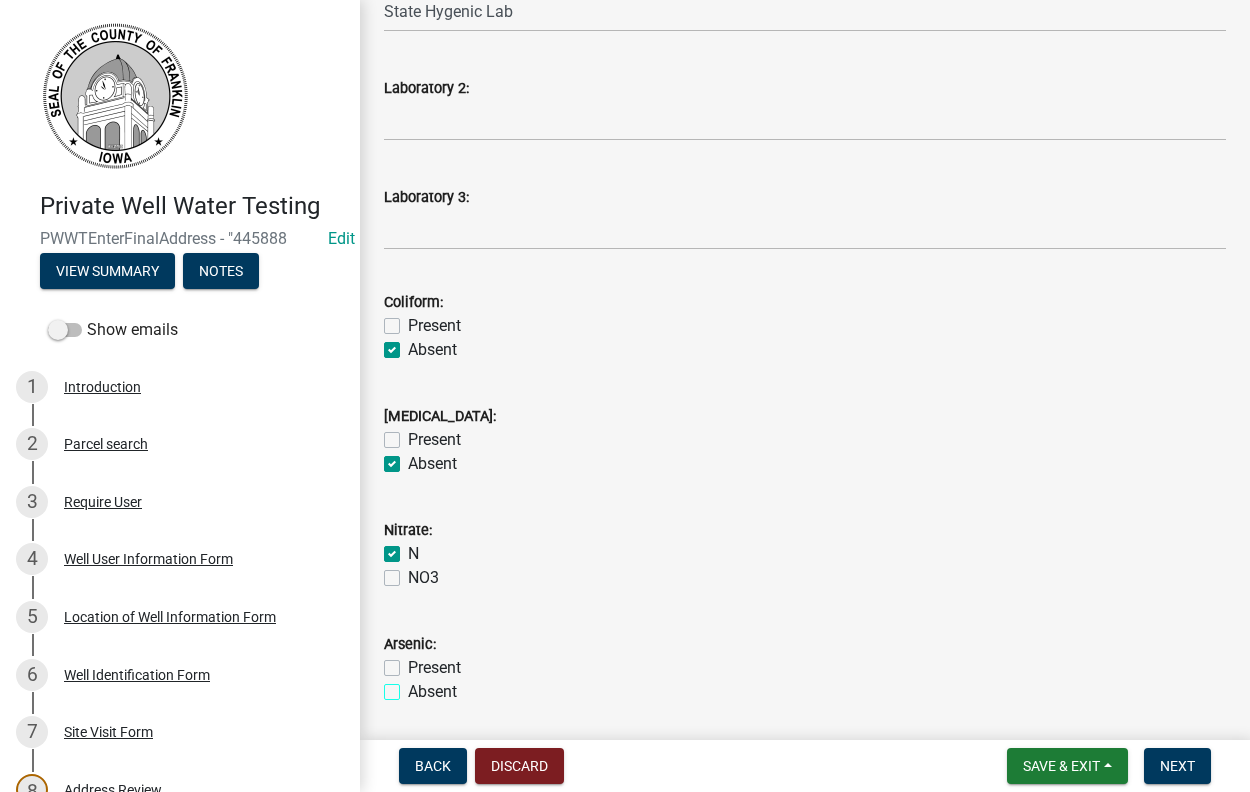 checkbox on "true" 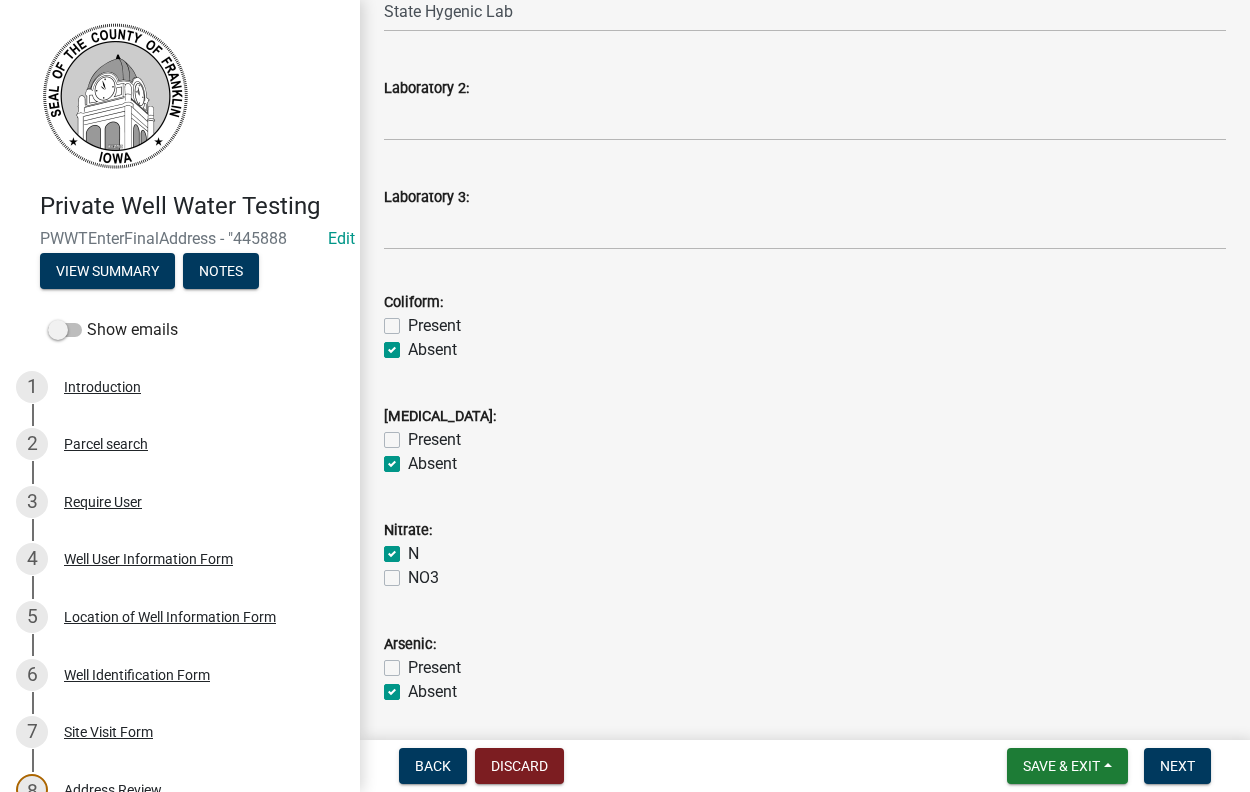 checkbox on "false" 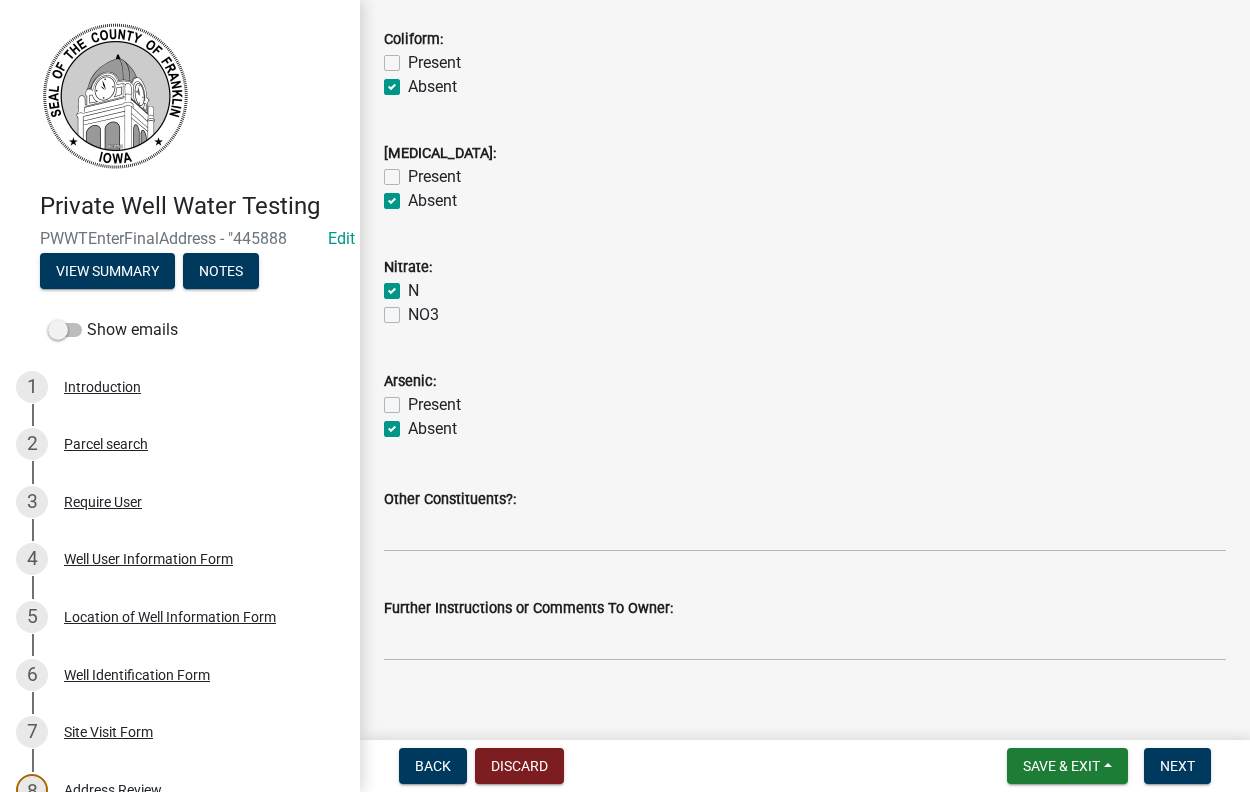 scroll, scrollTop: 742, scrollLeft: 0, axis: vertical 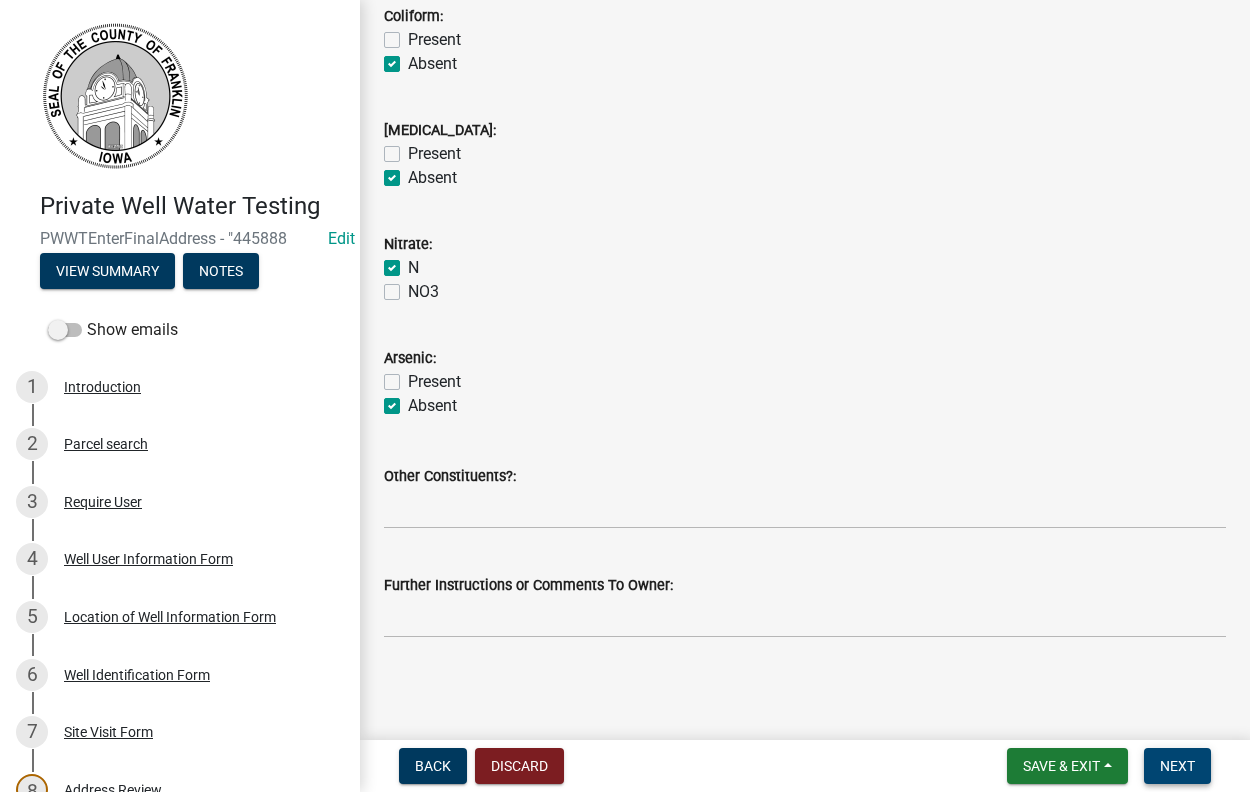 click on "Next" at bounding box center (1177, 766) 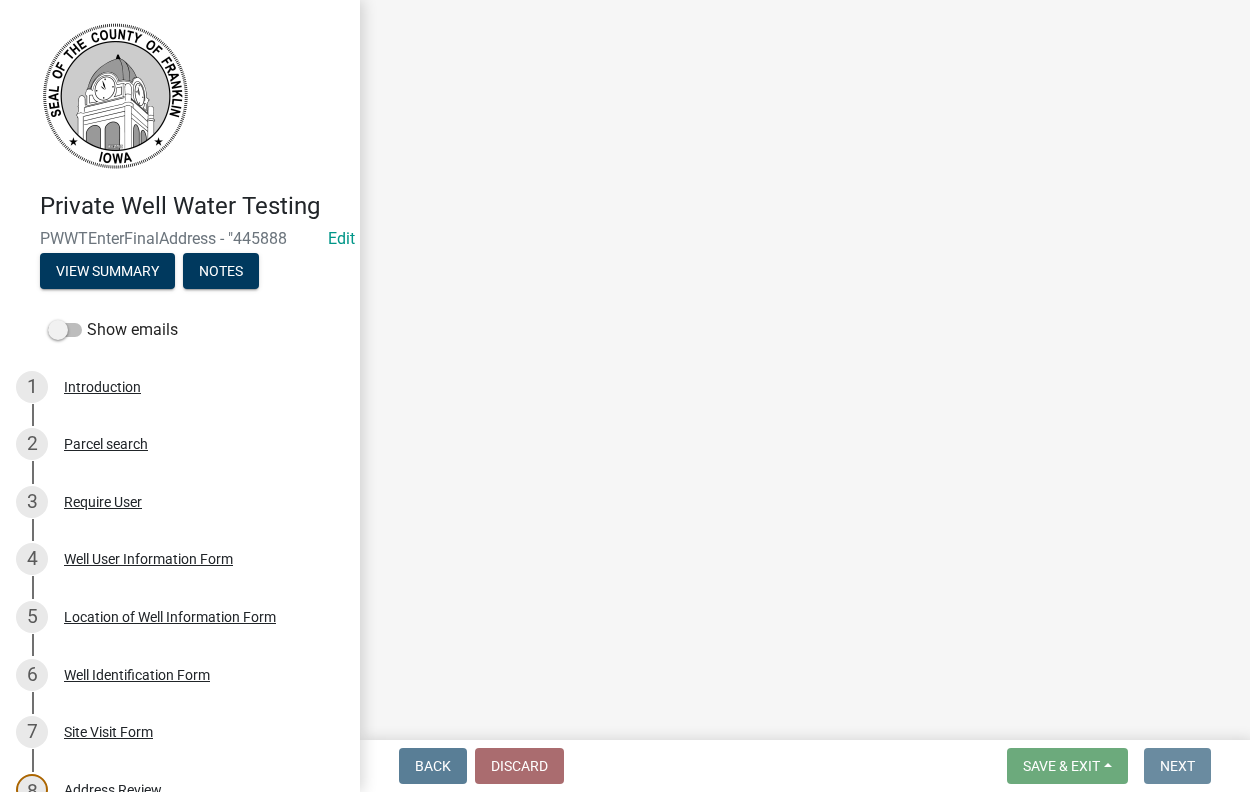 scroll, scrollTop: 0, scrollLeft: 0, axis: both 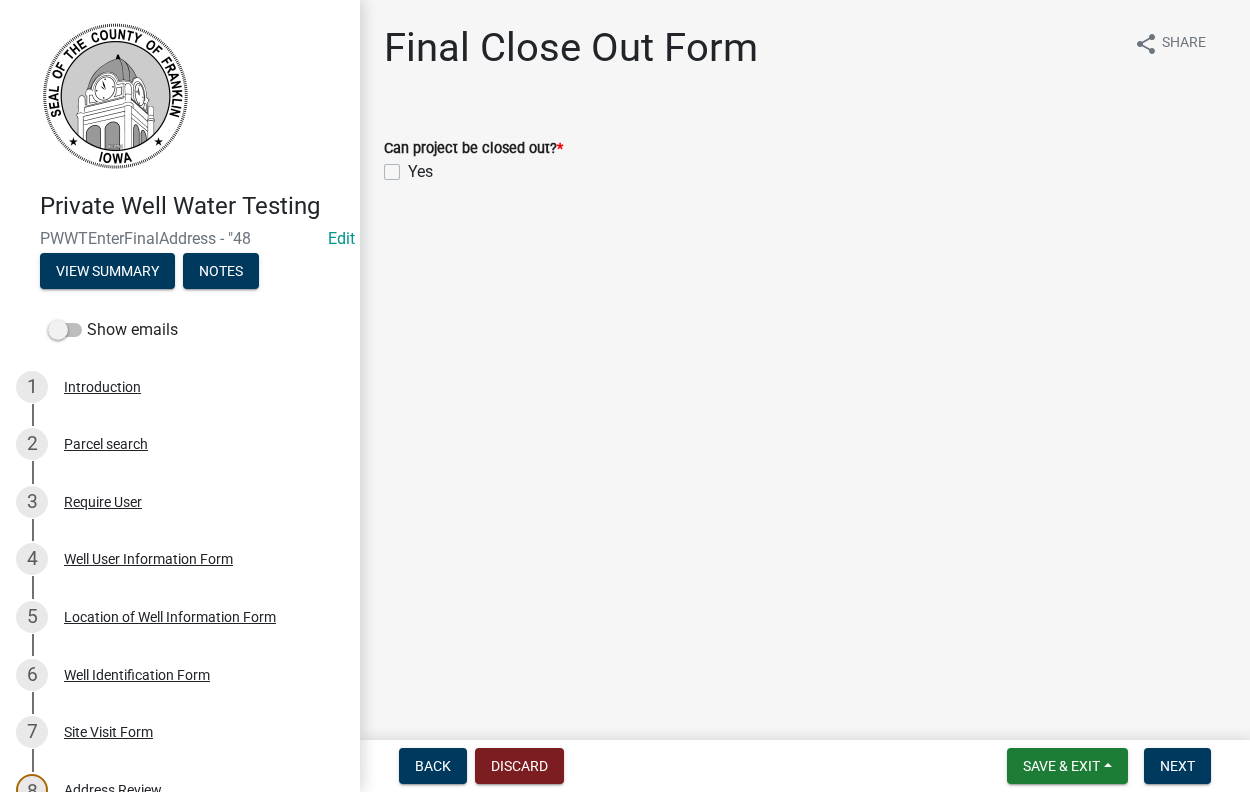 click on "Yes" 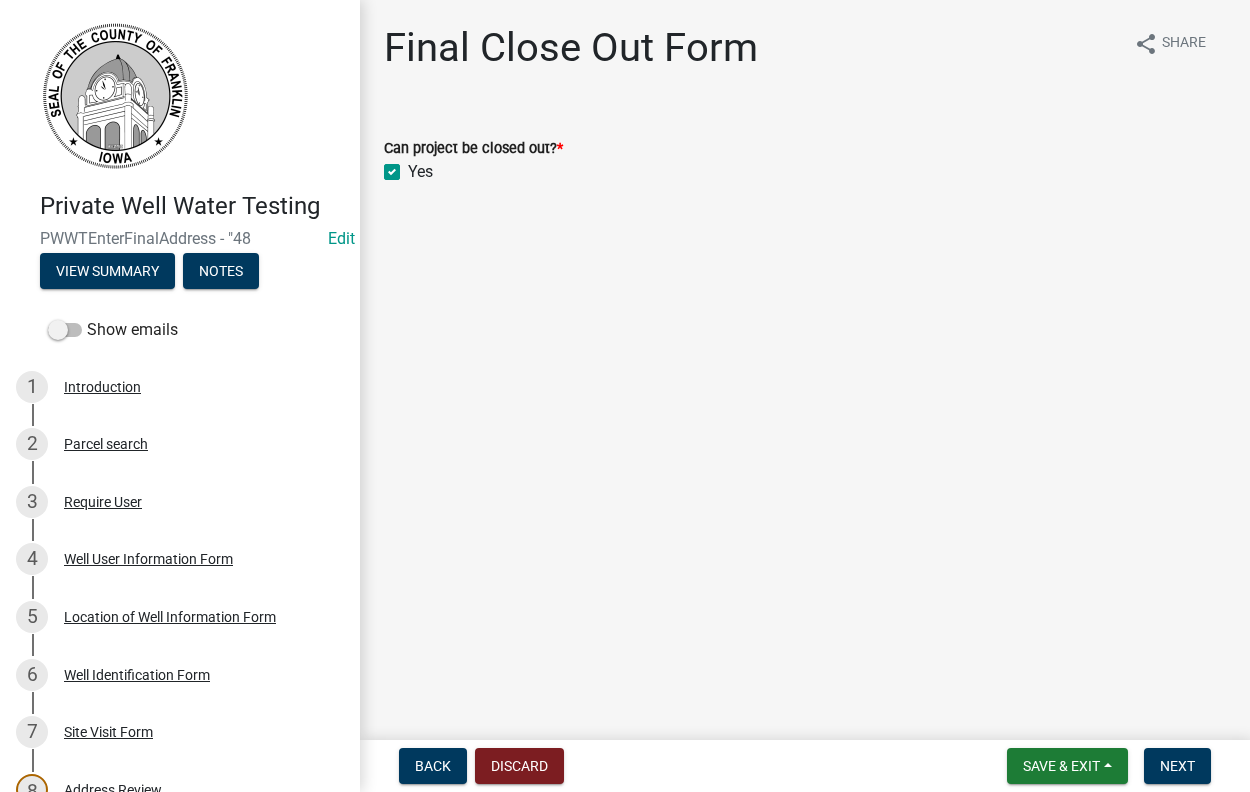 checkbox on "true" 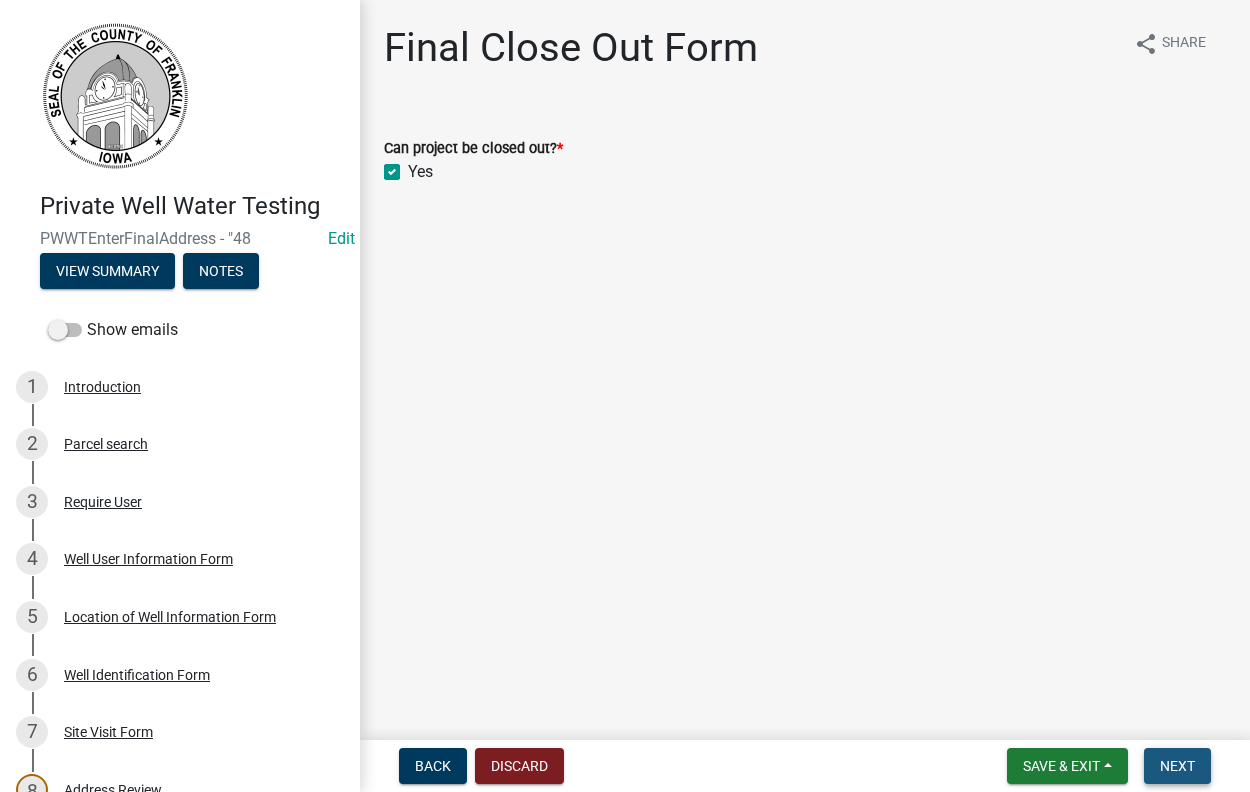 click on "Next" at bounding box center [1177, 766] 